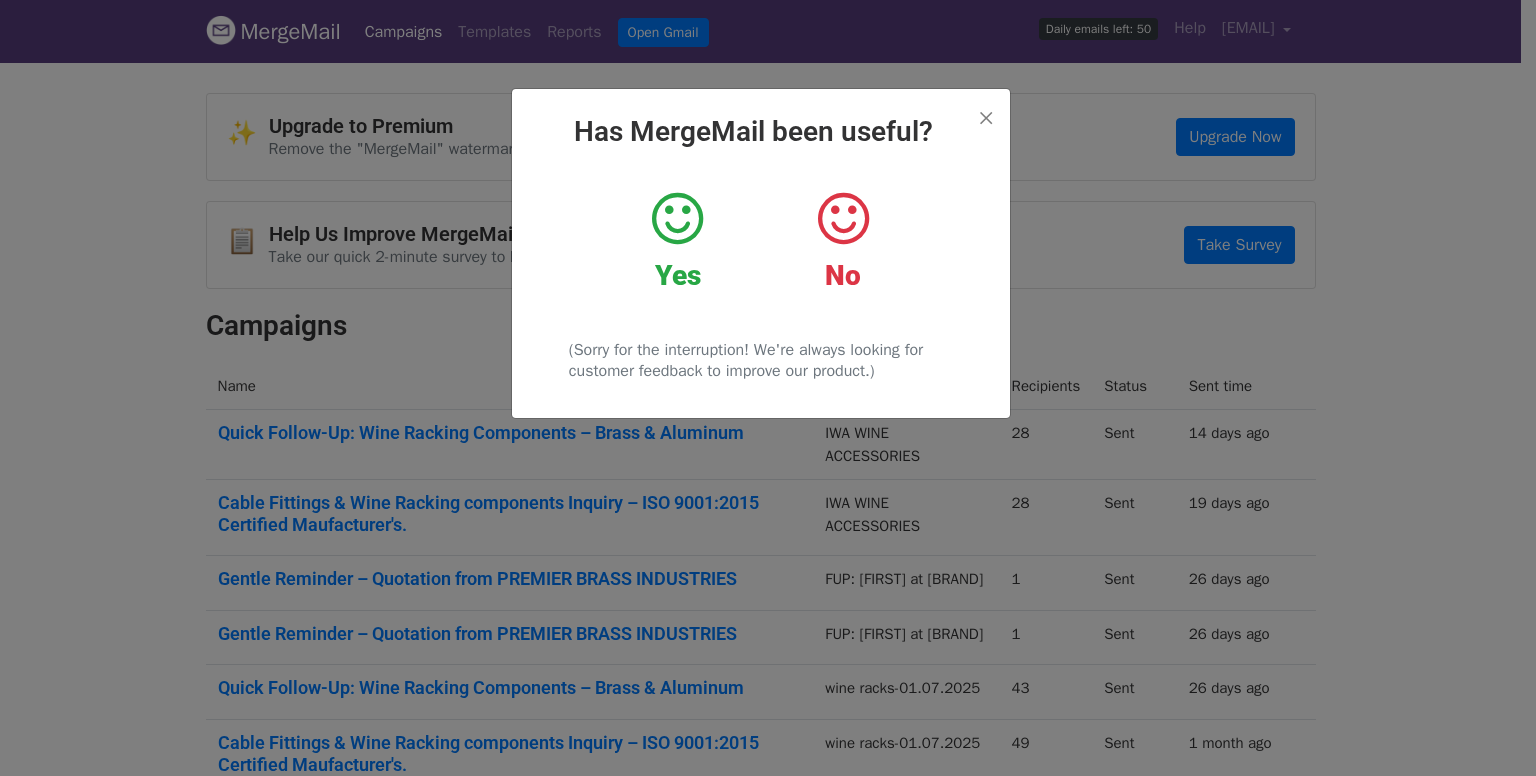 scroll, scrollTop: 0, scrollLeft: 0, axis: both 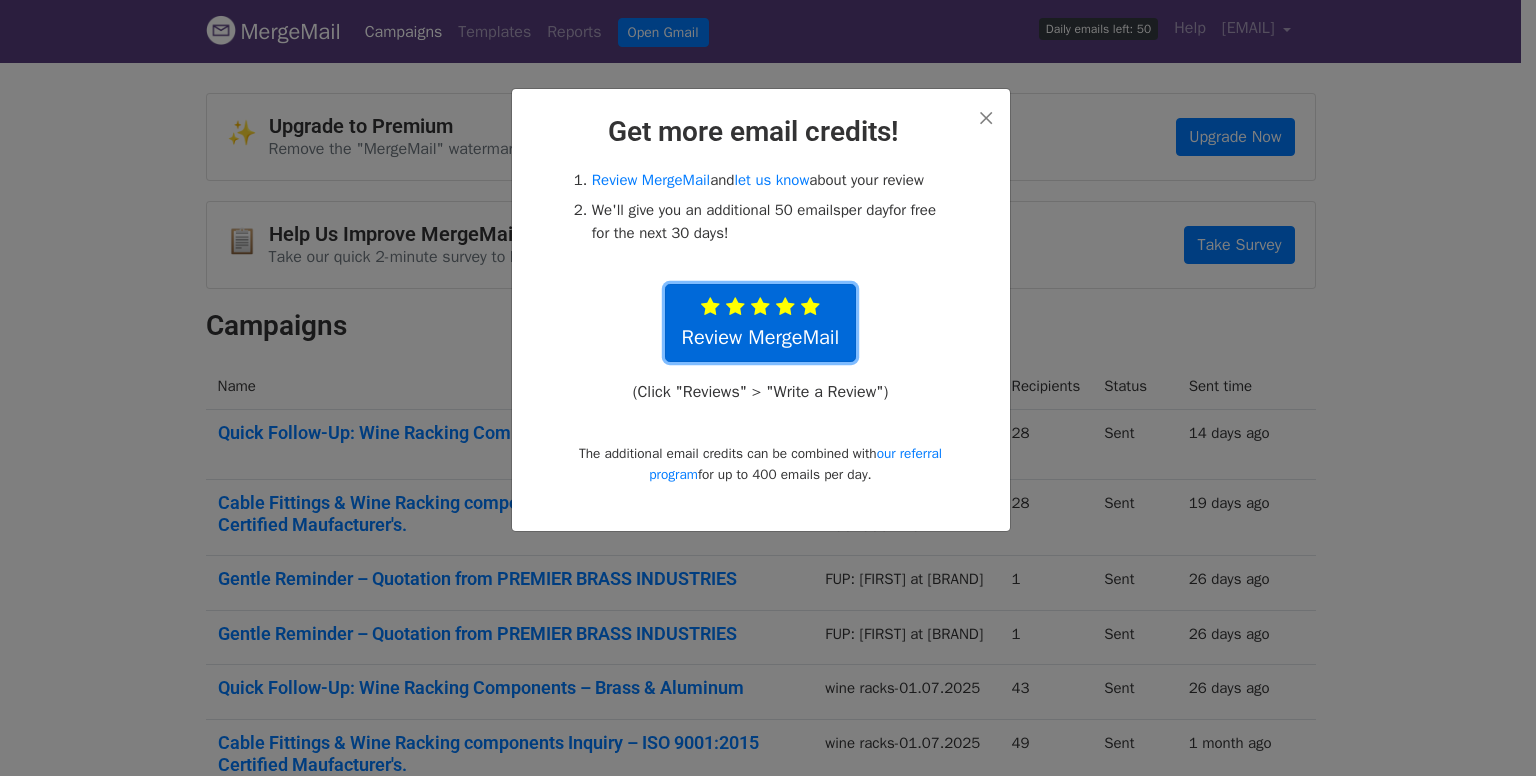 click at bounding box center (785, 307) 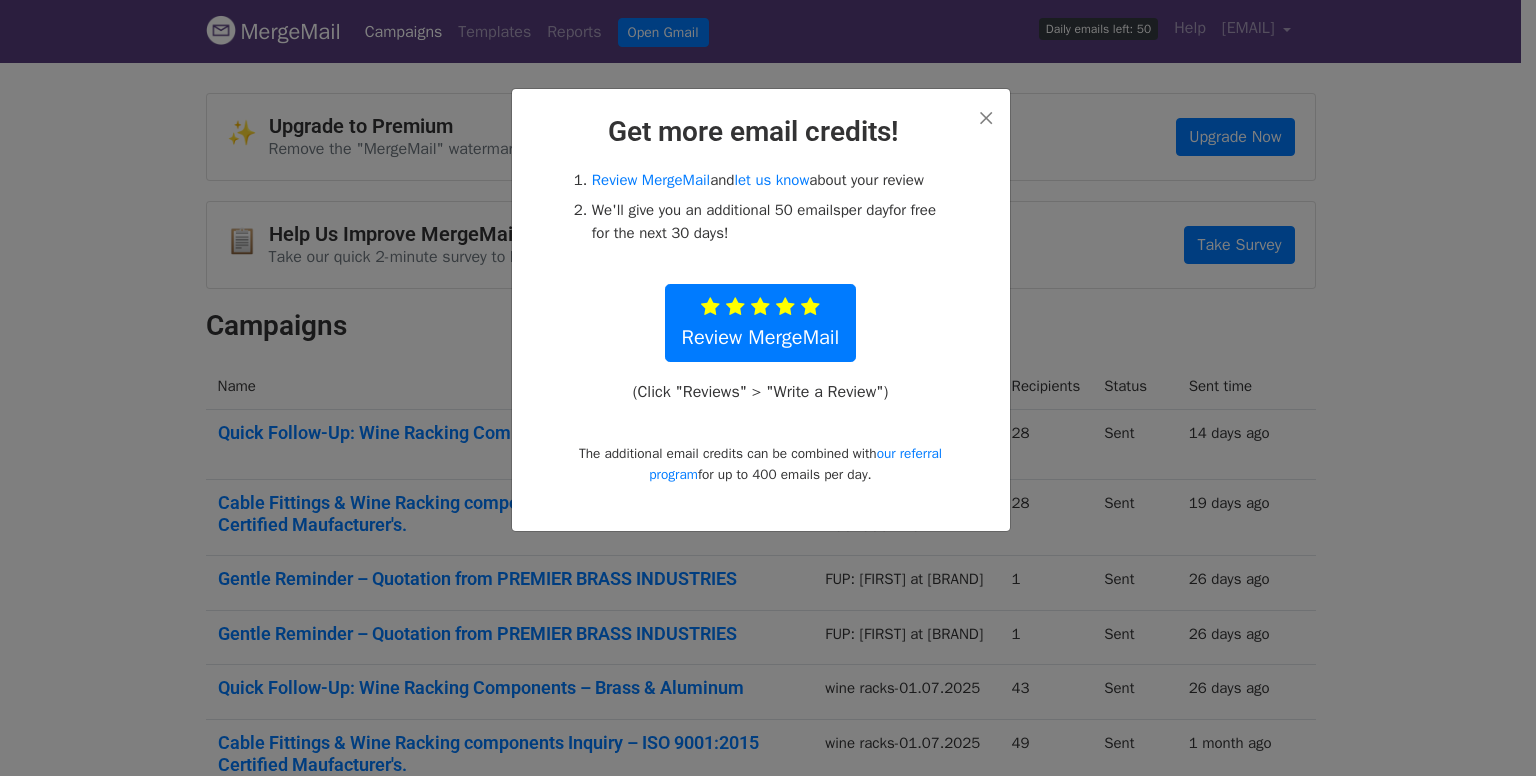 drag, startPoint x: 481, startPoint y: 81, endPoint x: 550, endPoint y: 91, distance: 69.72087 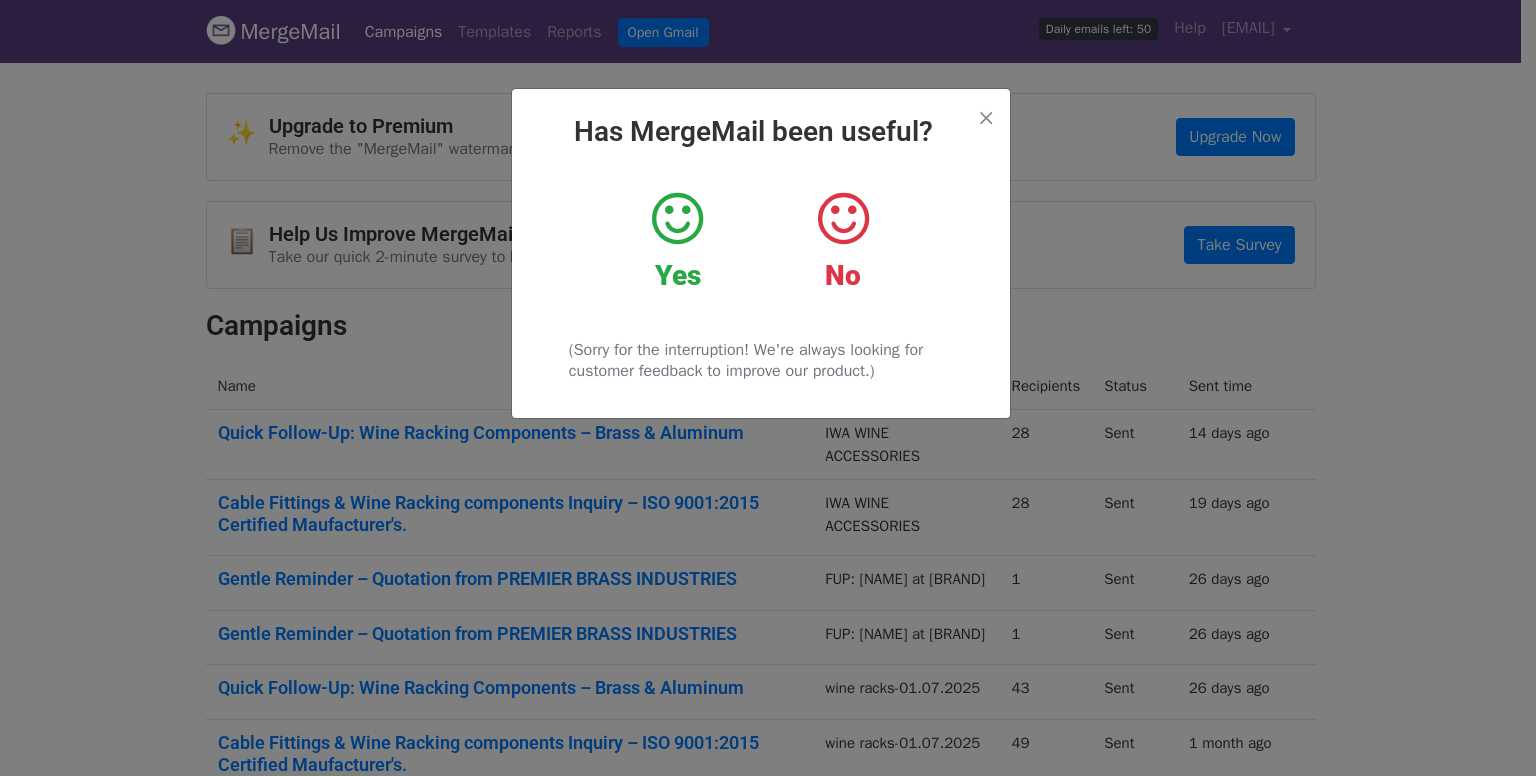 scroll, scrollTop: 0, scrollLeft: 0, axis: both 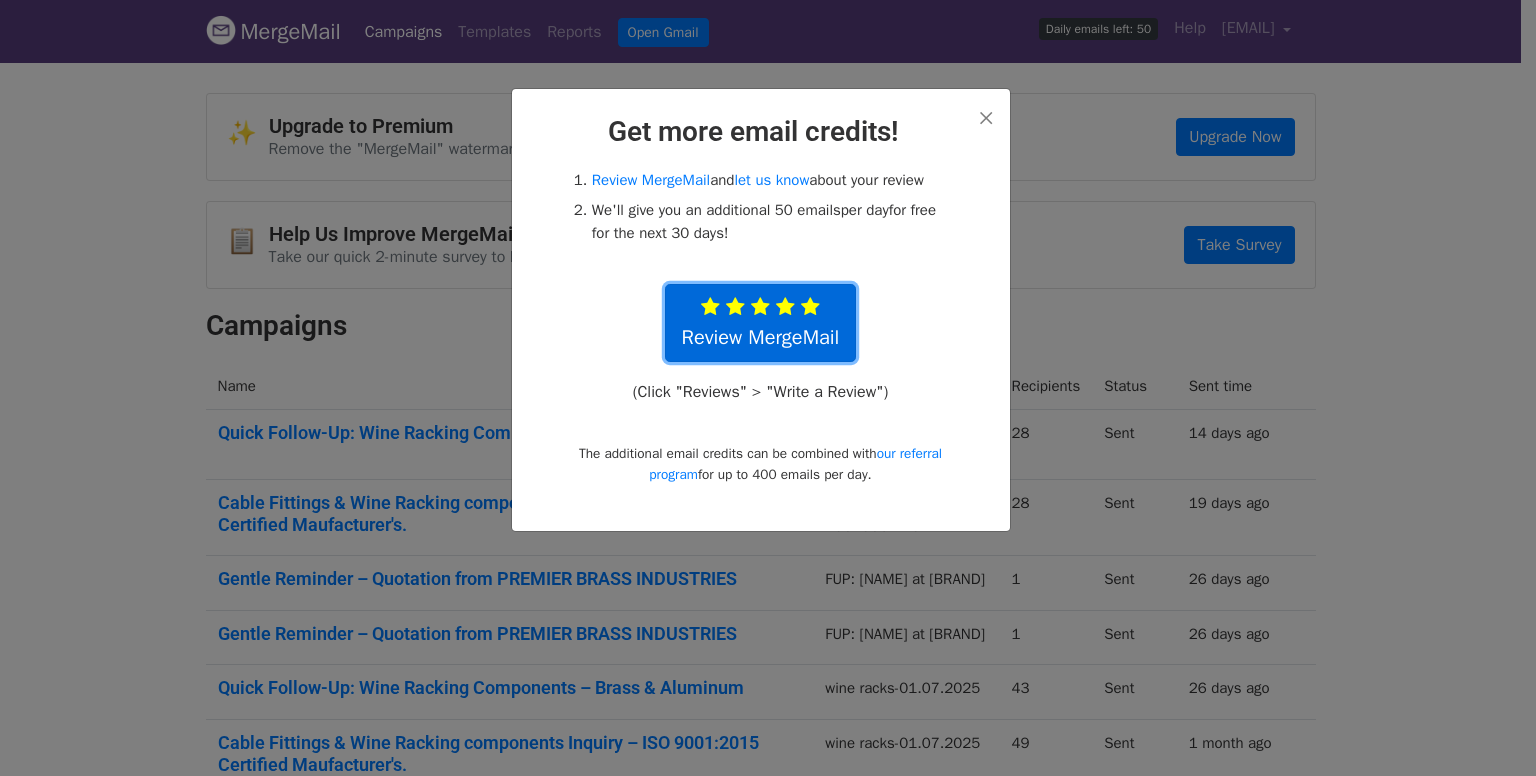 click on "Review MergeMail" at bounding box center (761, 323) 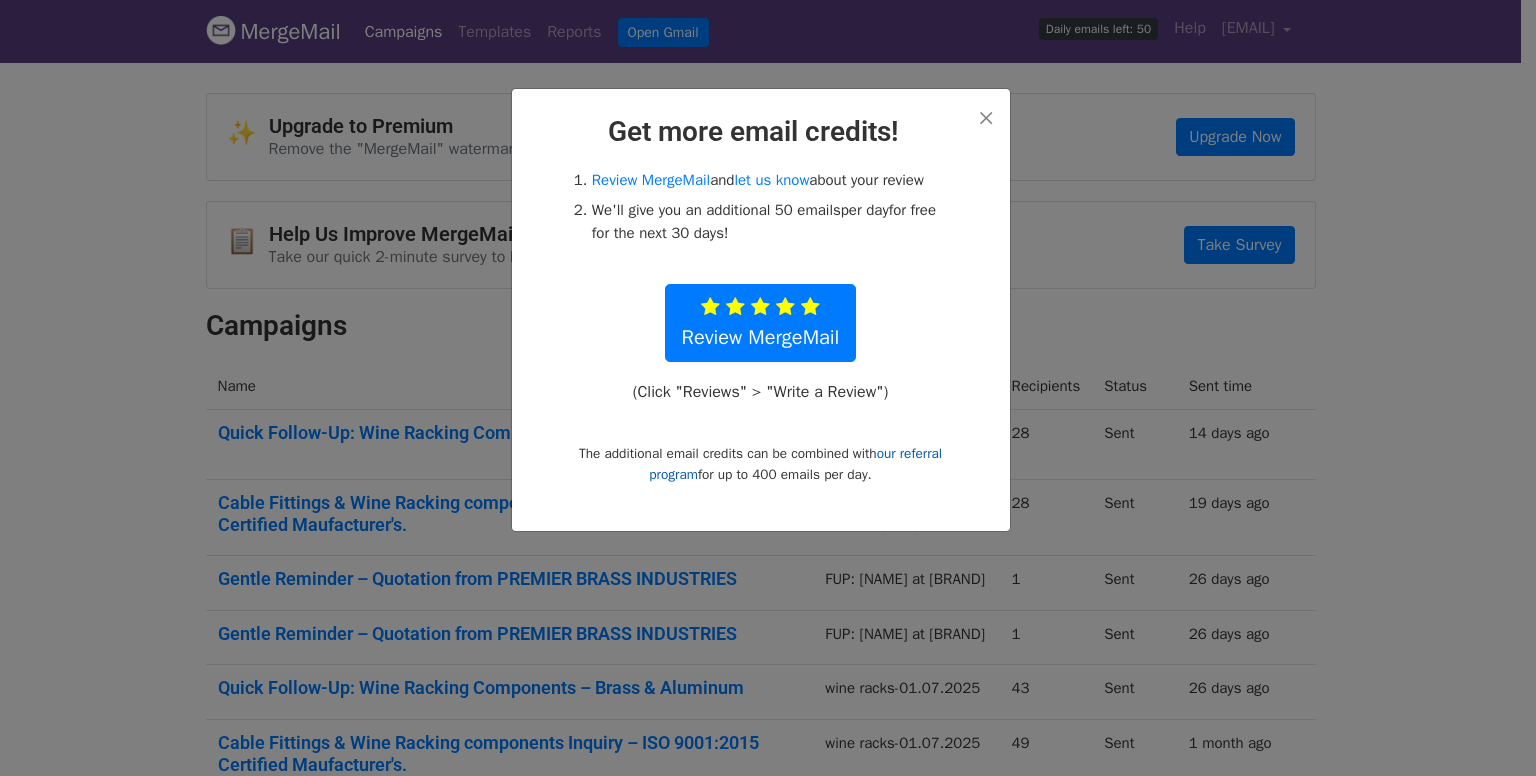 click on "our referral program" at bounding box center [795, 464] 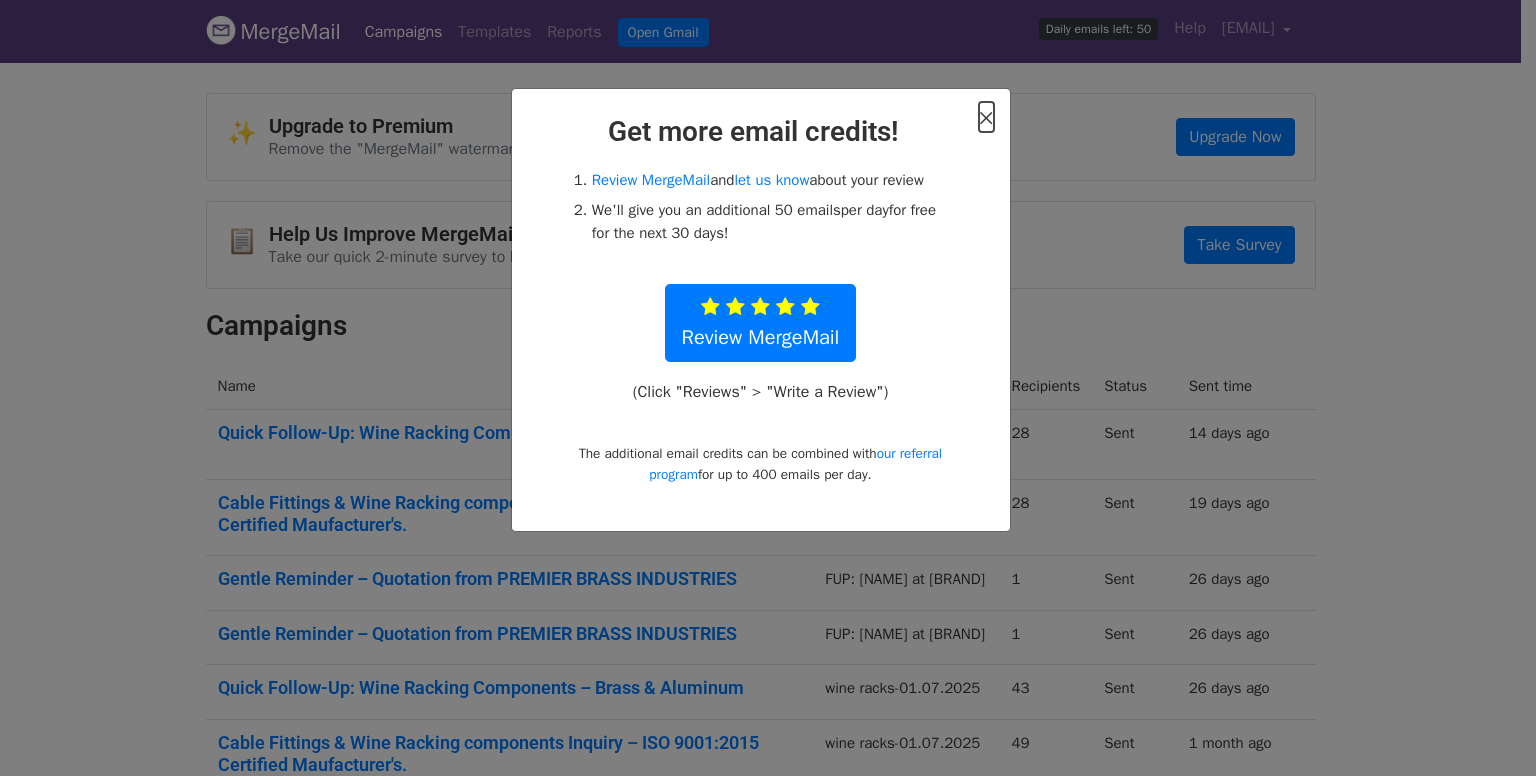 click on "×" at bounding box center [986, 117] 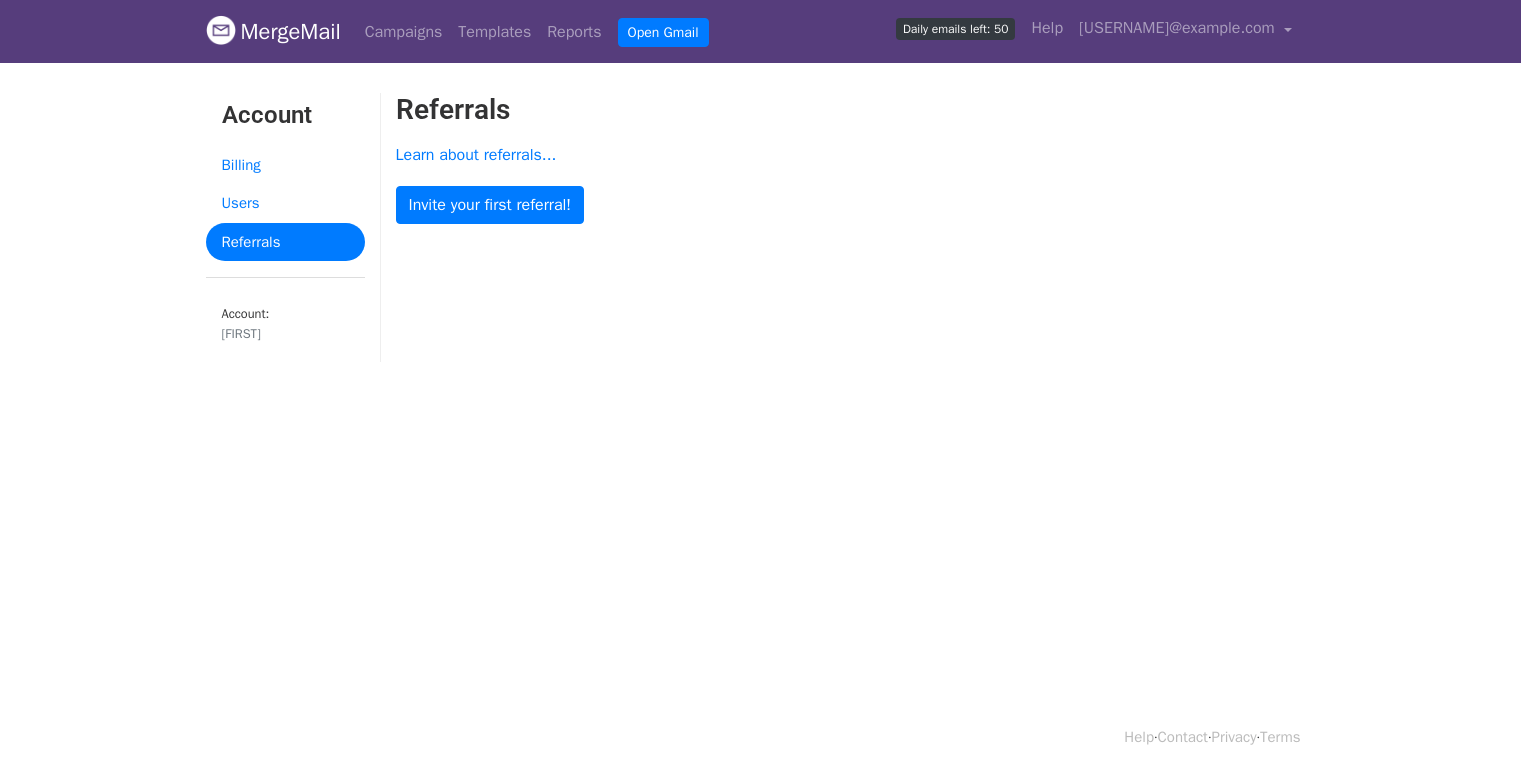 scroll, scrollTop: 0, scrollLeft: 0, axis: both 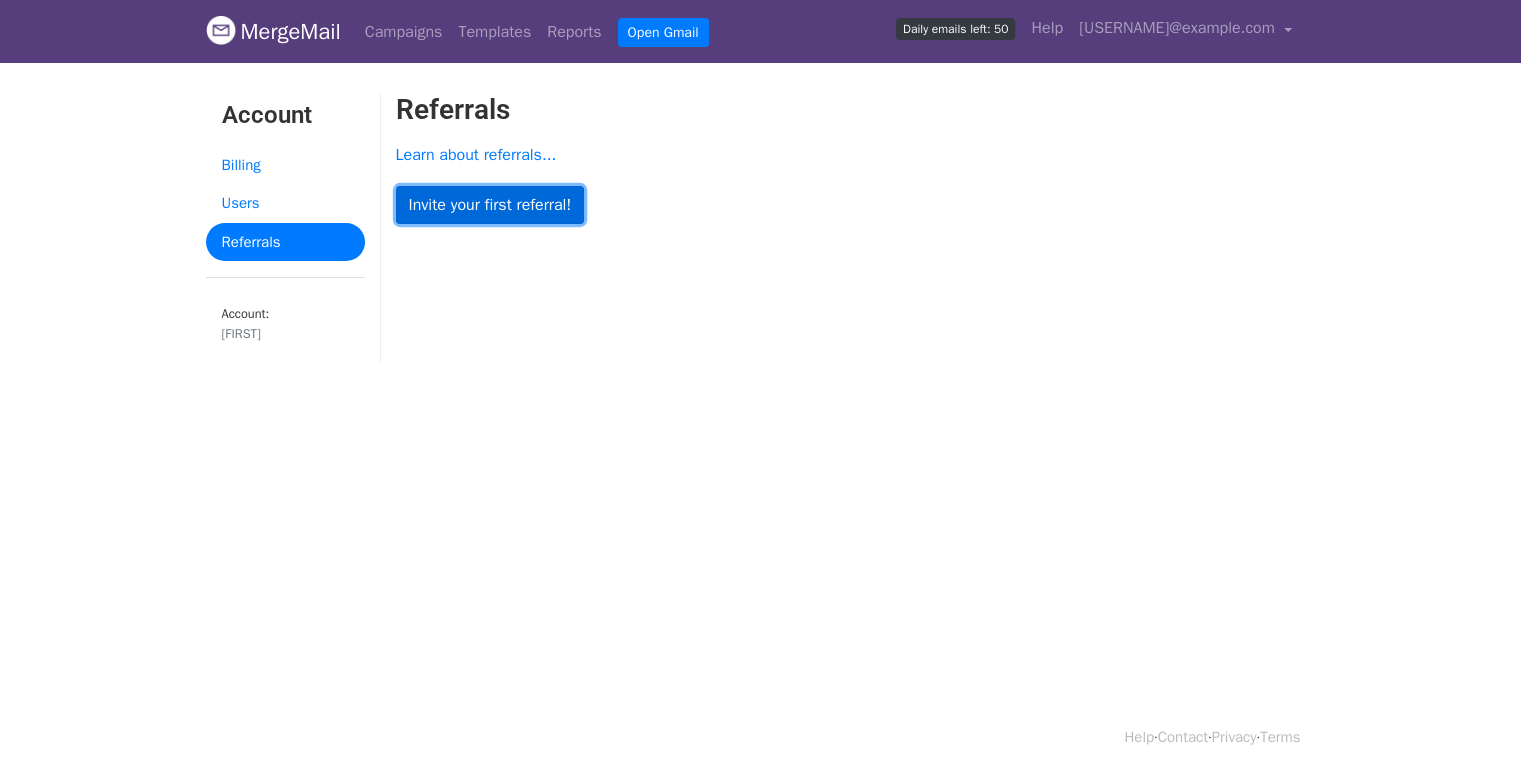 click on "Invite your first referral!" at bounding box center (490, 205) 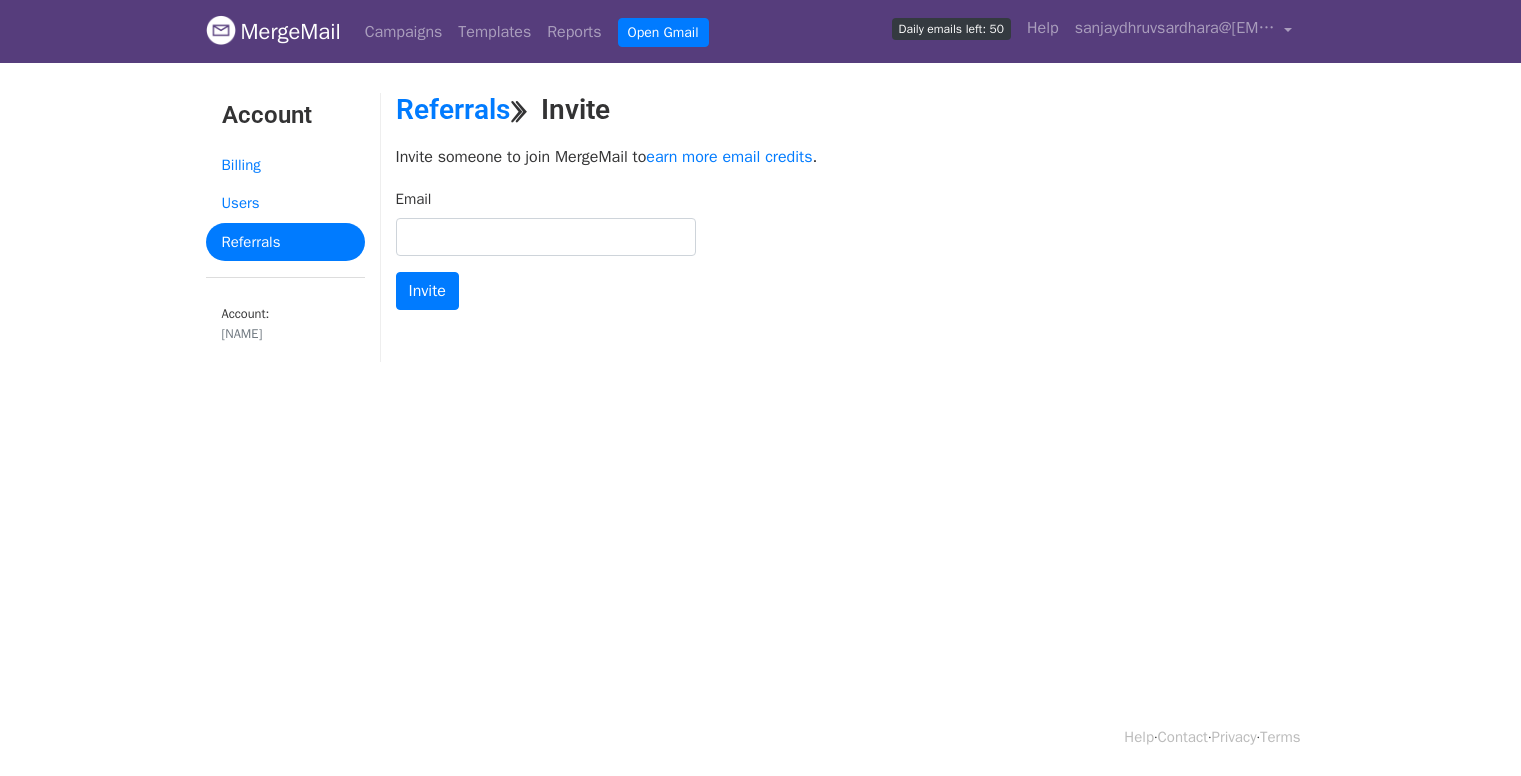 scroll, scrollTop: 0, scrollLeft: 0, axis: both 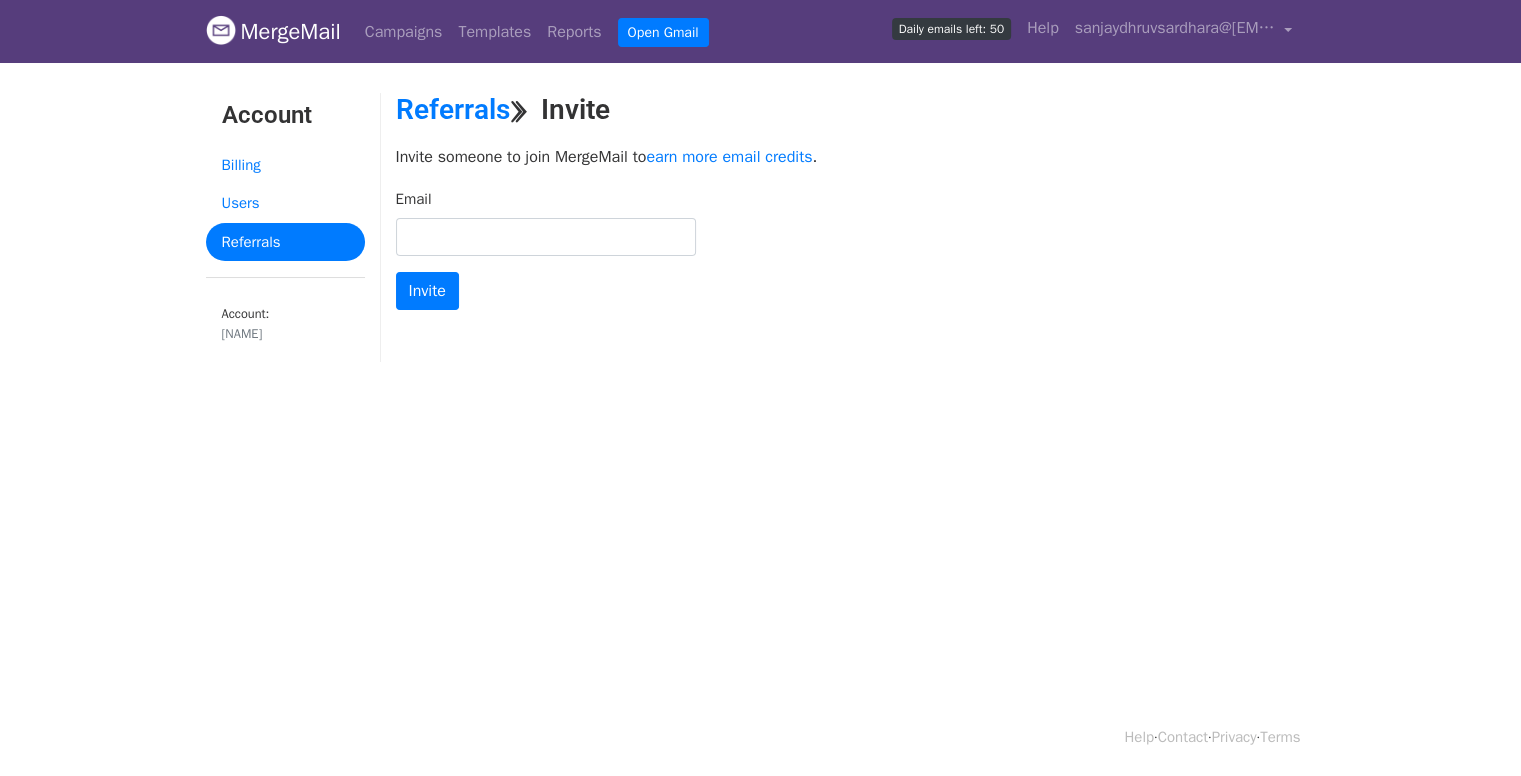 type on "T" 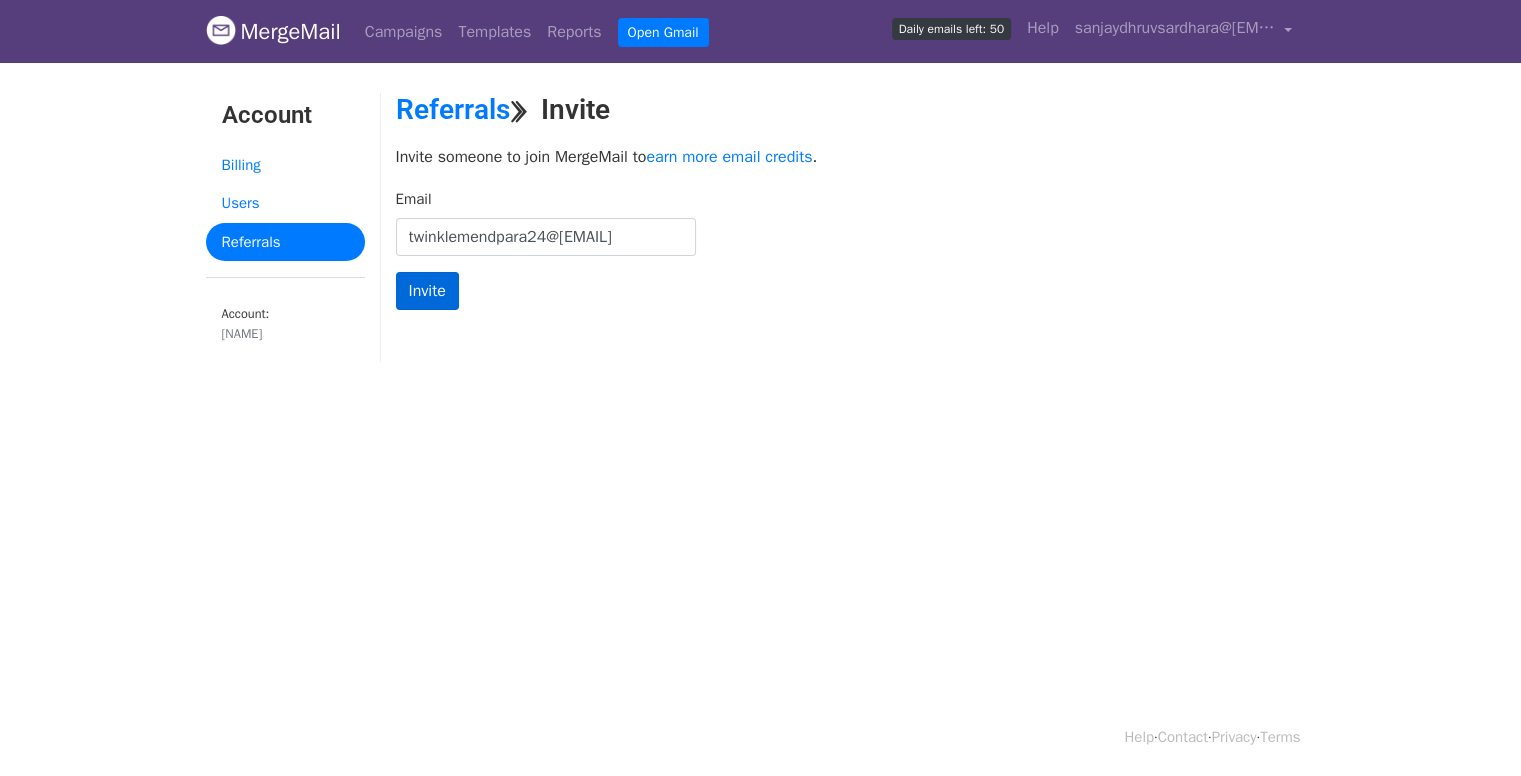 type on "twinklemendpara24@gmail.com" 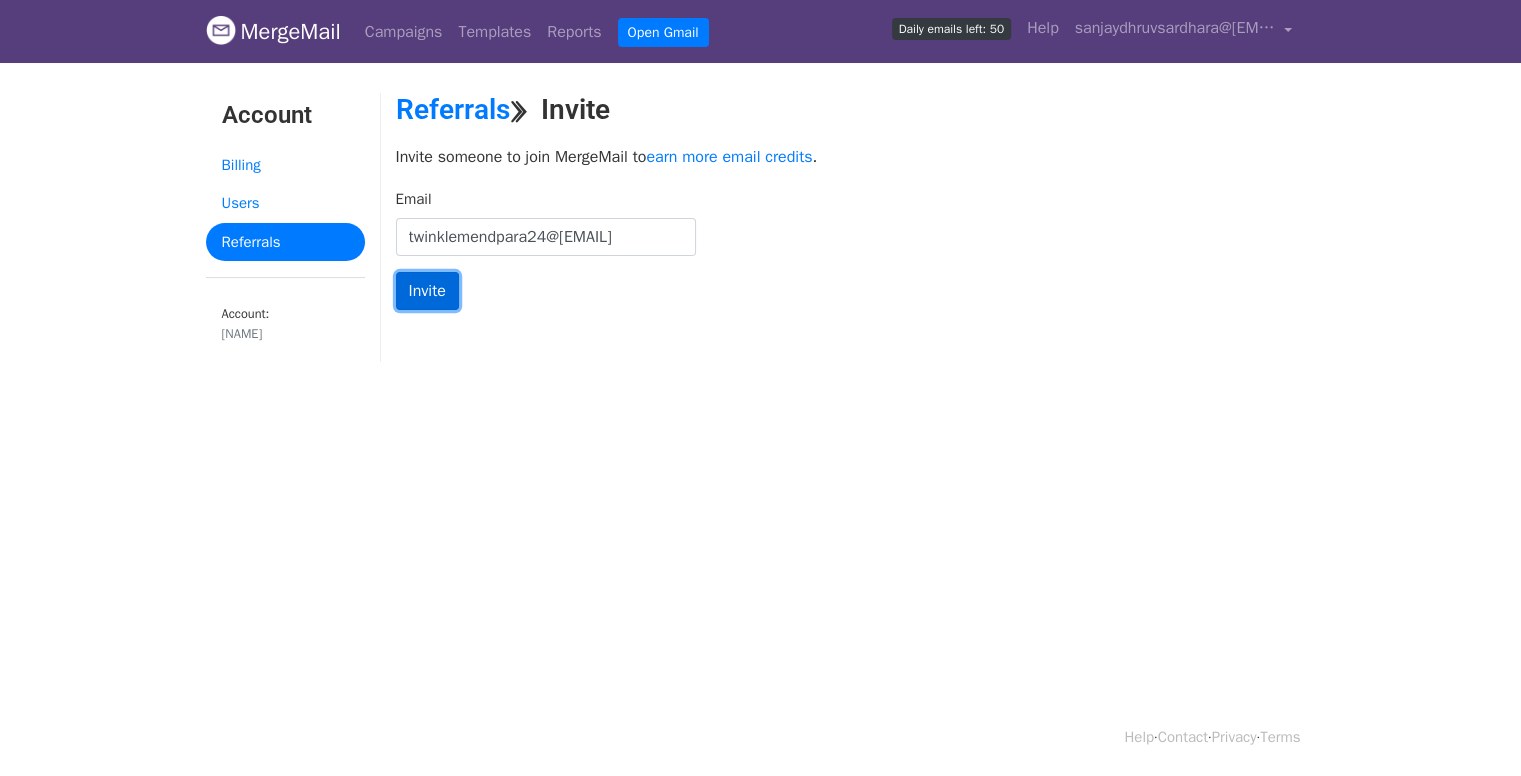 click on "Invite" at bounding box center [427, 291] 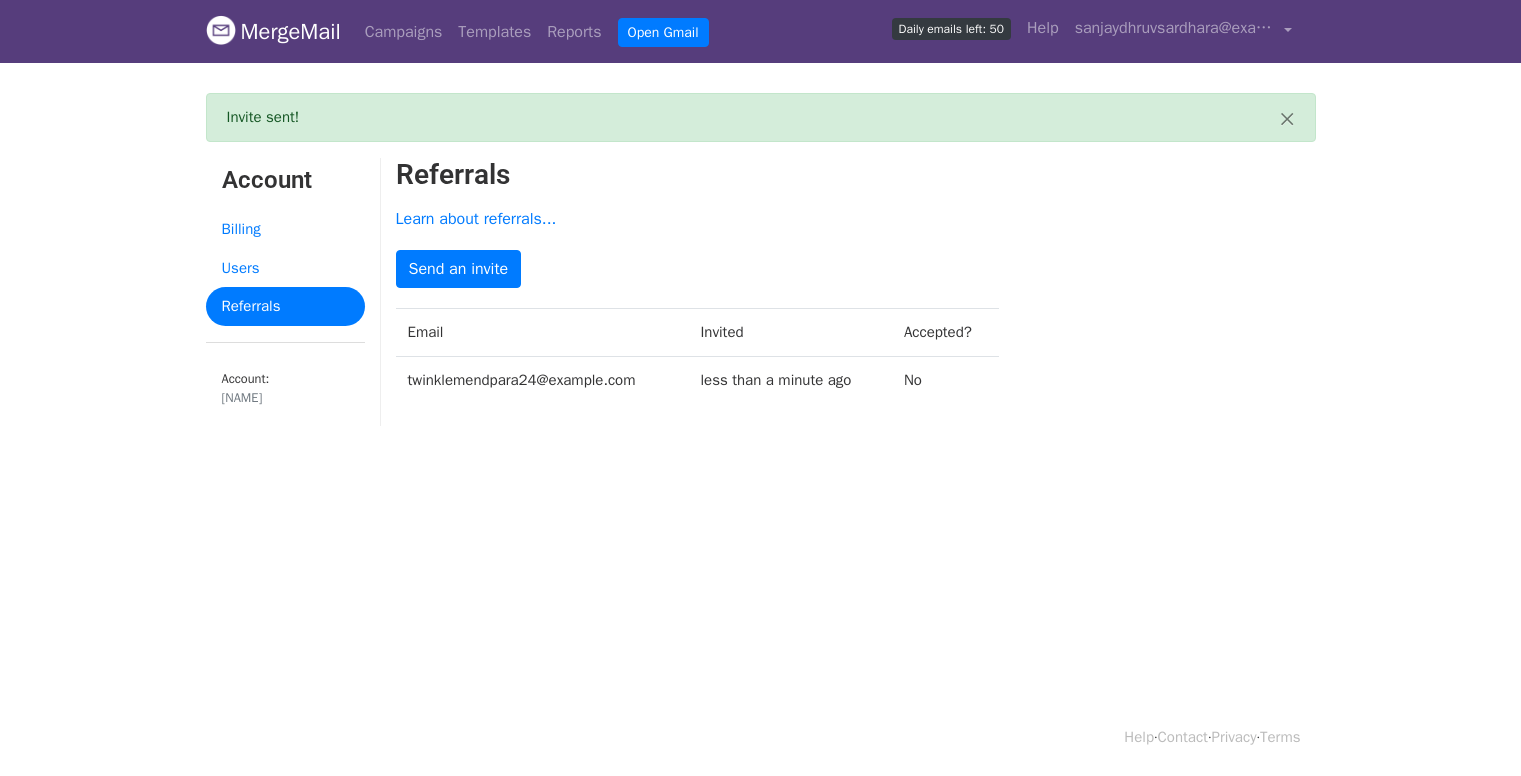scroll, scrollTop: 0, scrollLeft: 0, axis: both 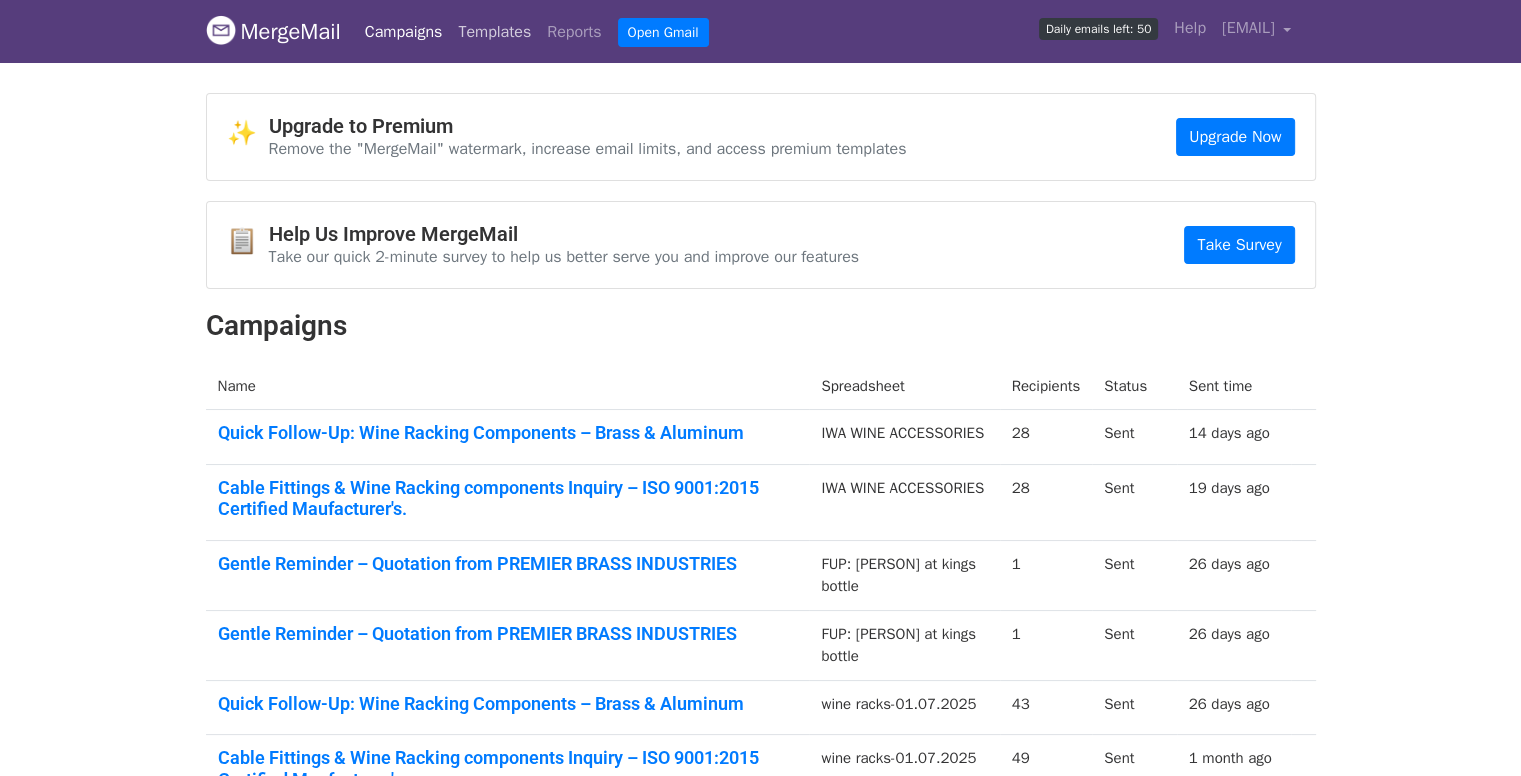 click on "Templates" at bounding box center [494, 32] 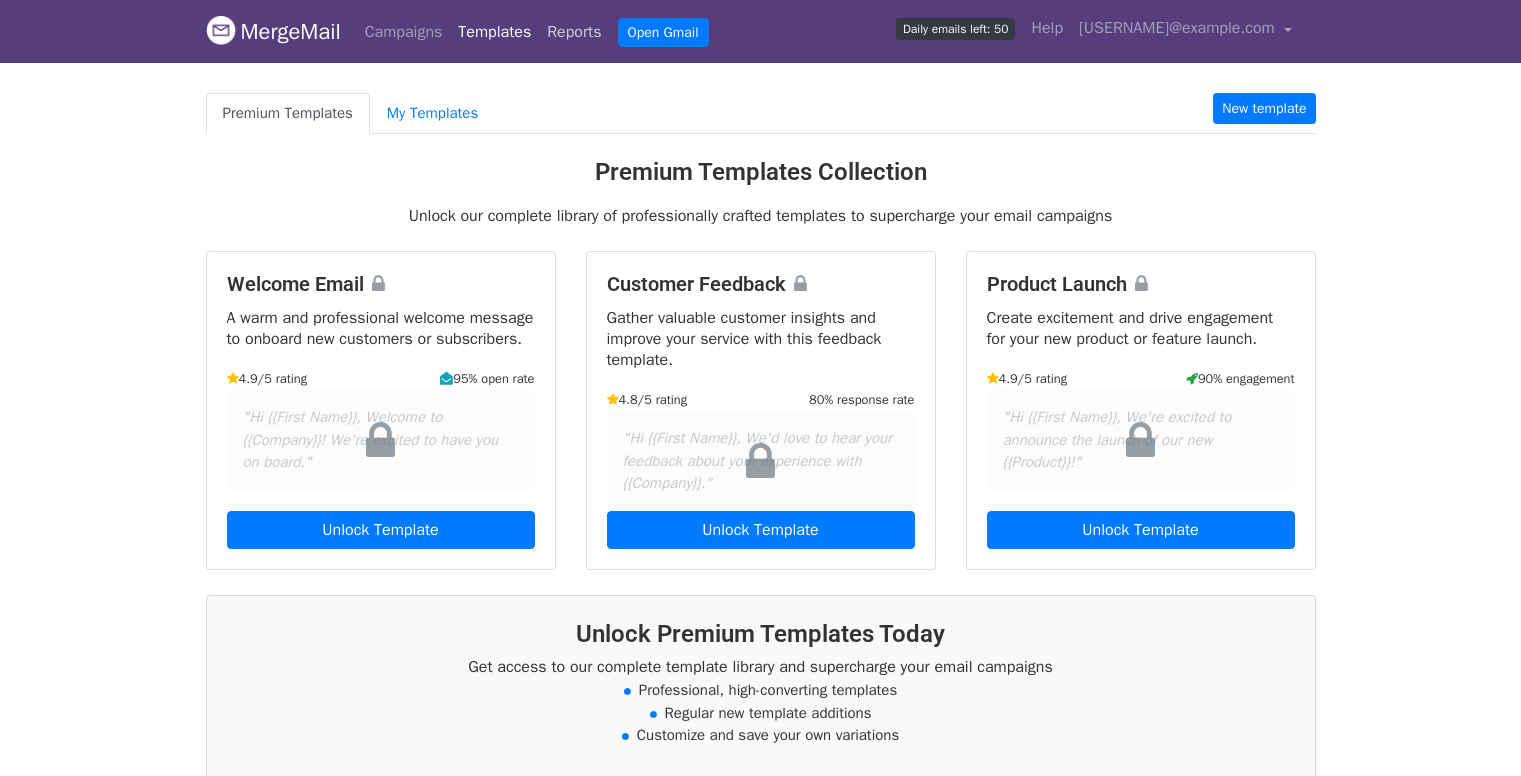 scroll, scrollTop: 0, scrollLeft: 0, axis: both 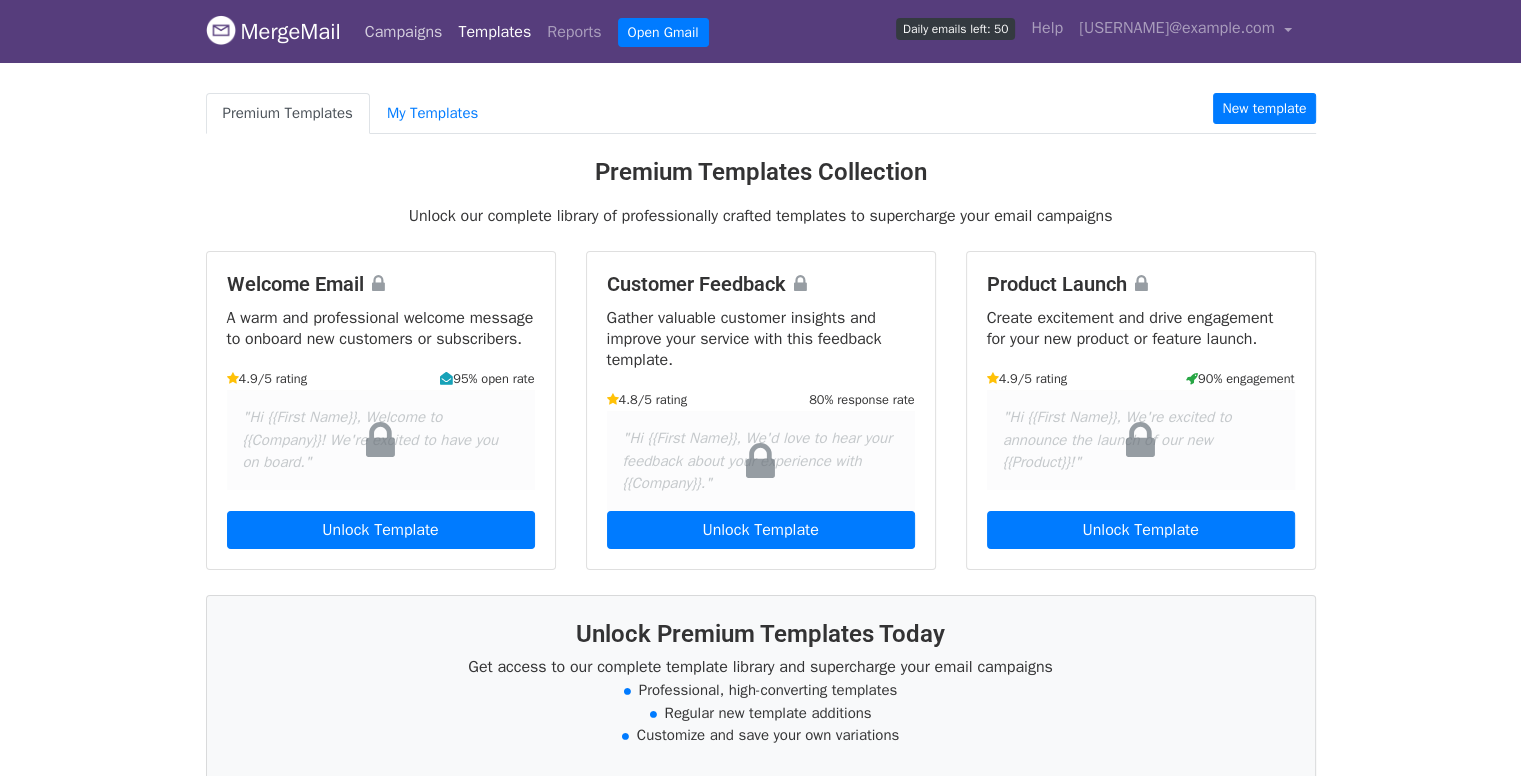 click on "Campaigns" at bounding box center (404, 32) 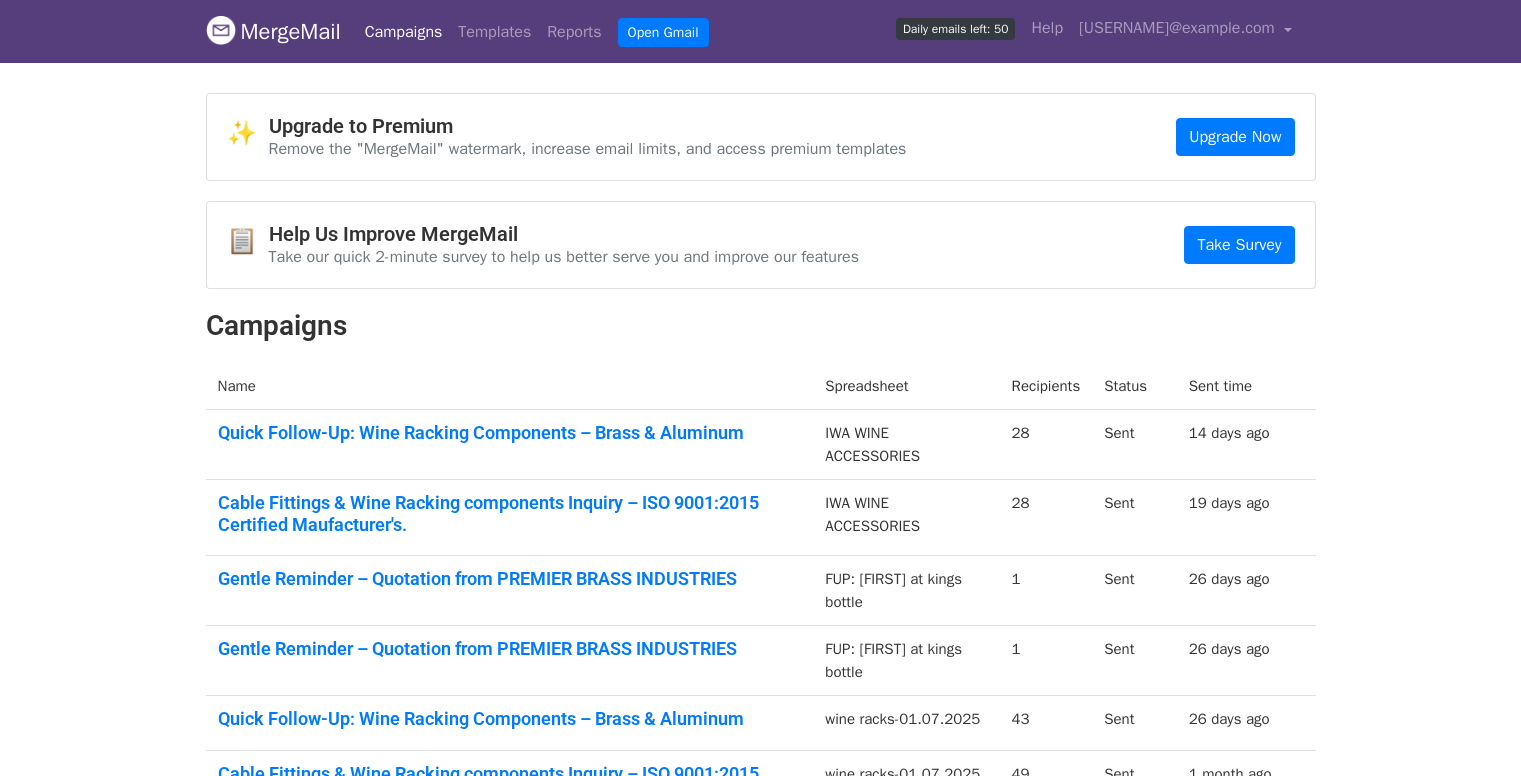 scroll, scrollTop: 0, scrollLeft: 0, axis: both 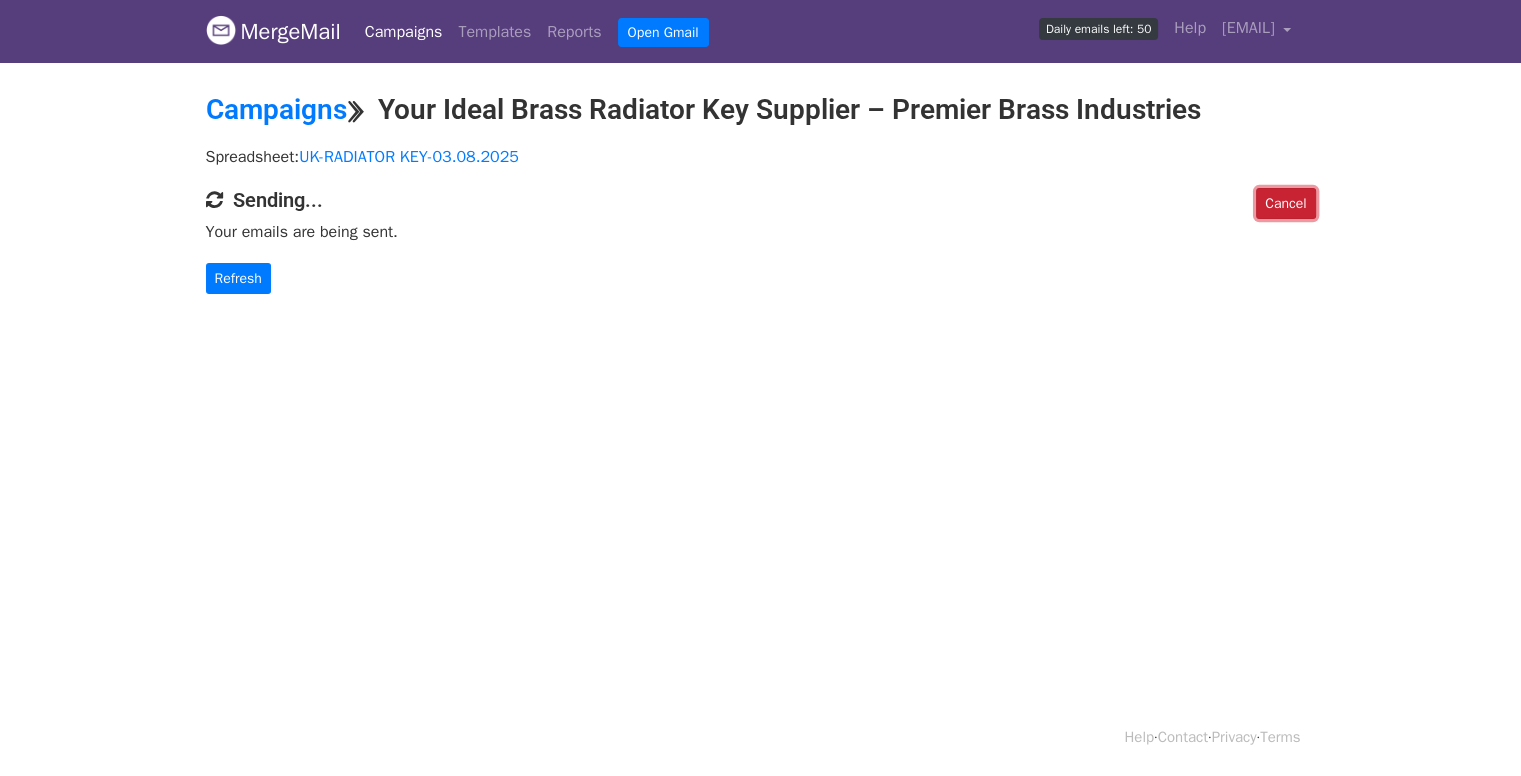 click on "Cancel" at bounding box center (1285, 203) 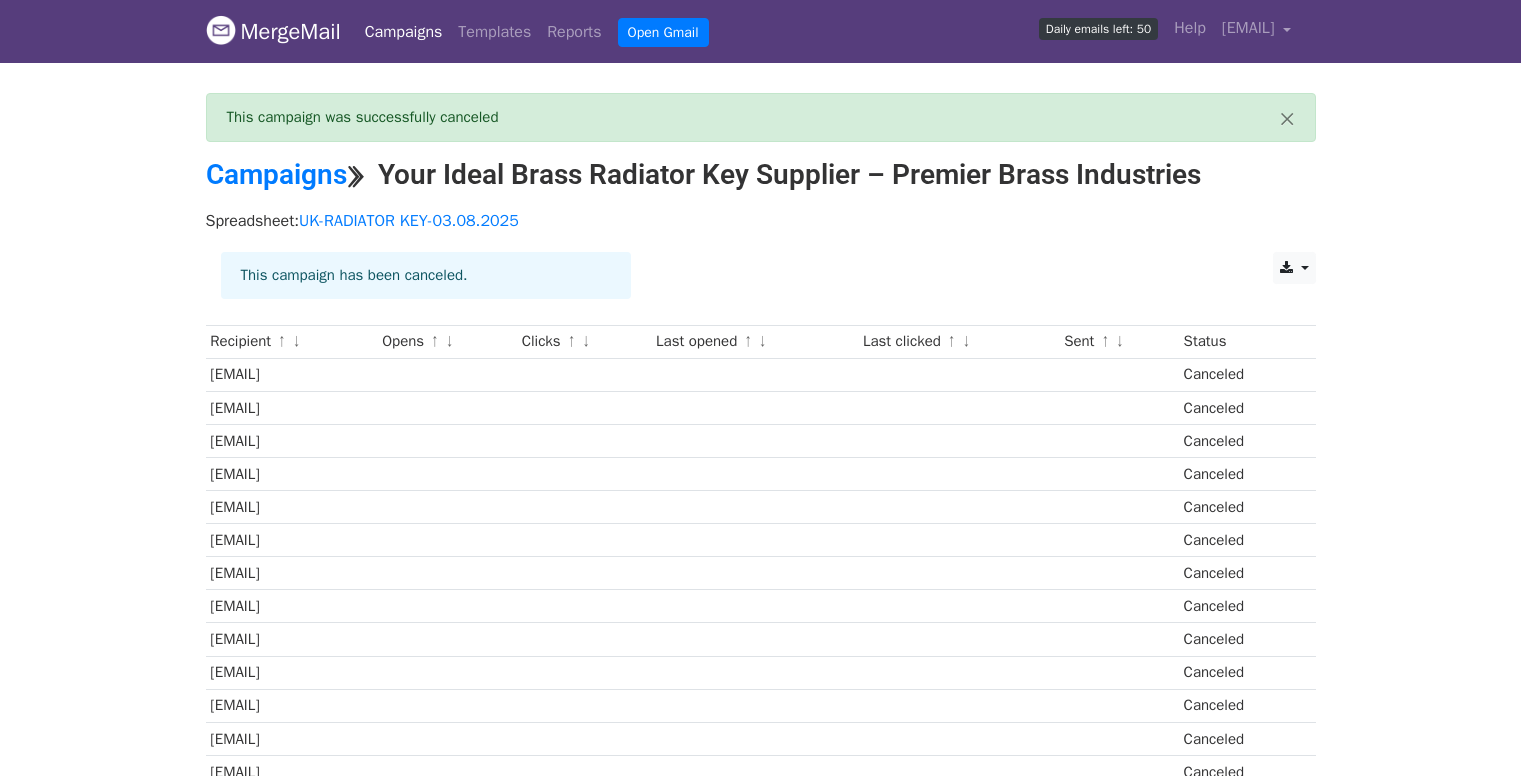 scroll, scrollTop: 0, scrollLeft: 0, axis: both 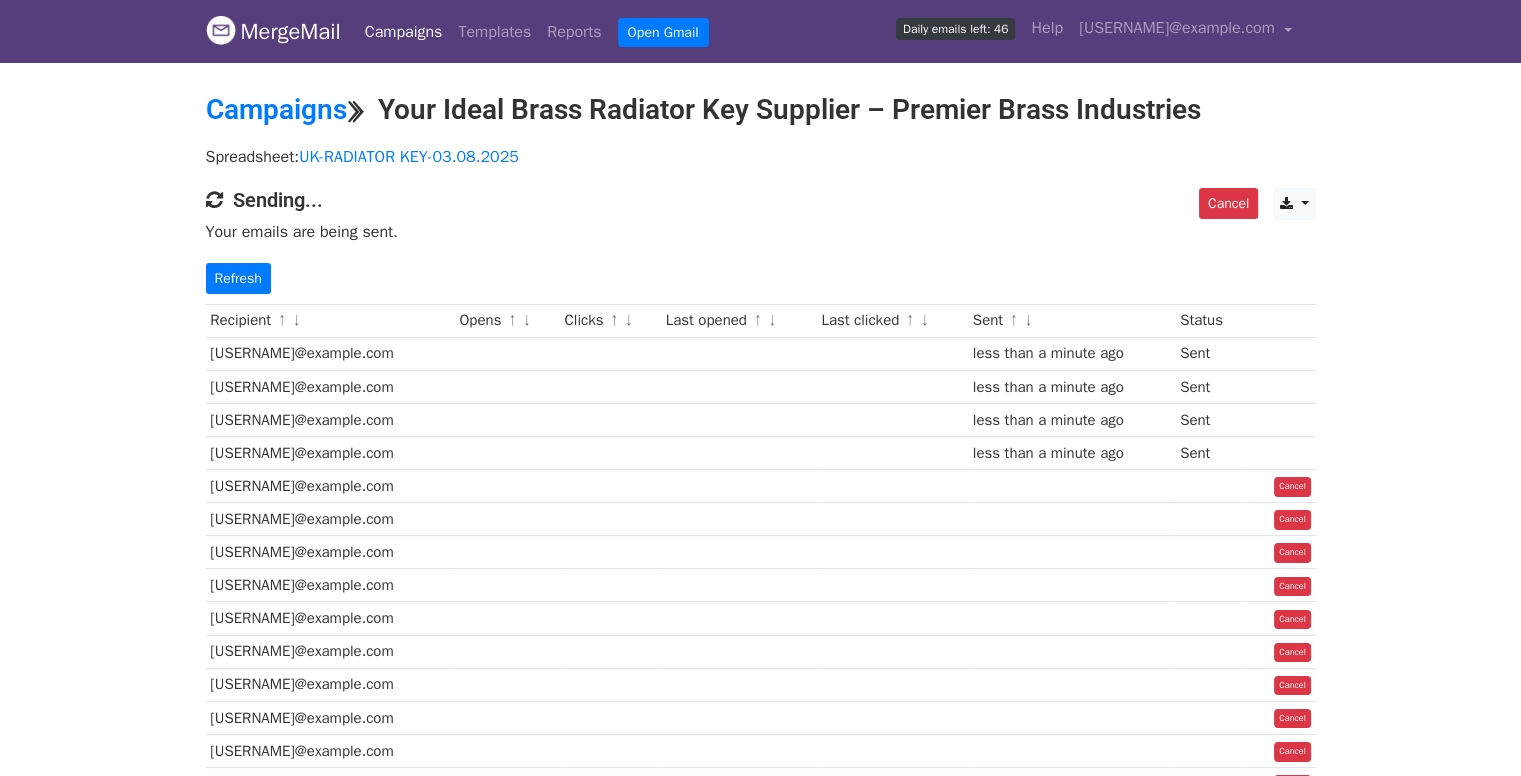 click on "Sending..." at bounding box center [761, 200] 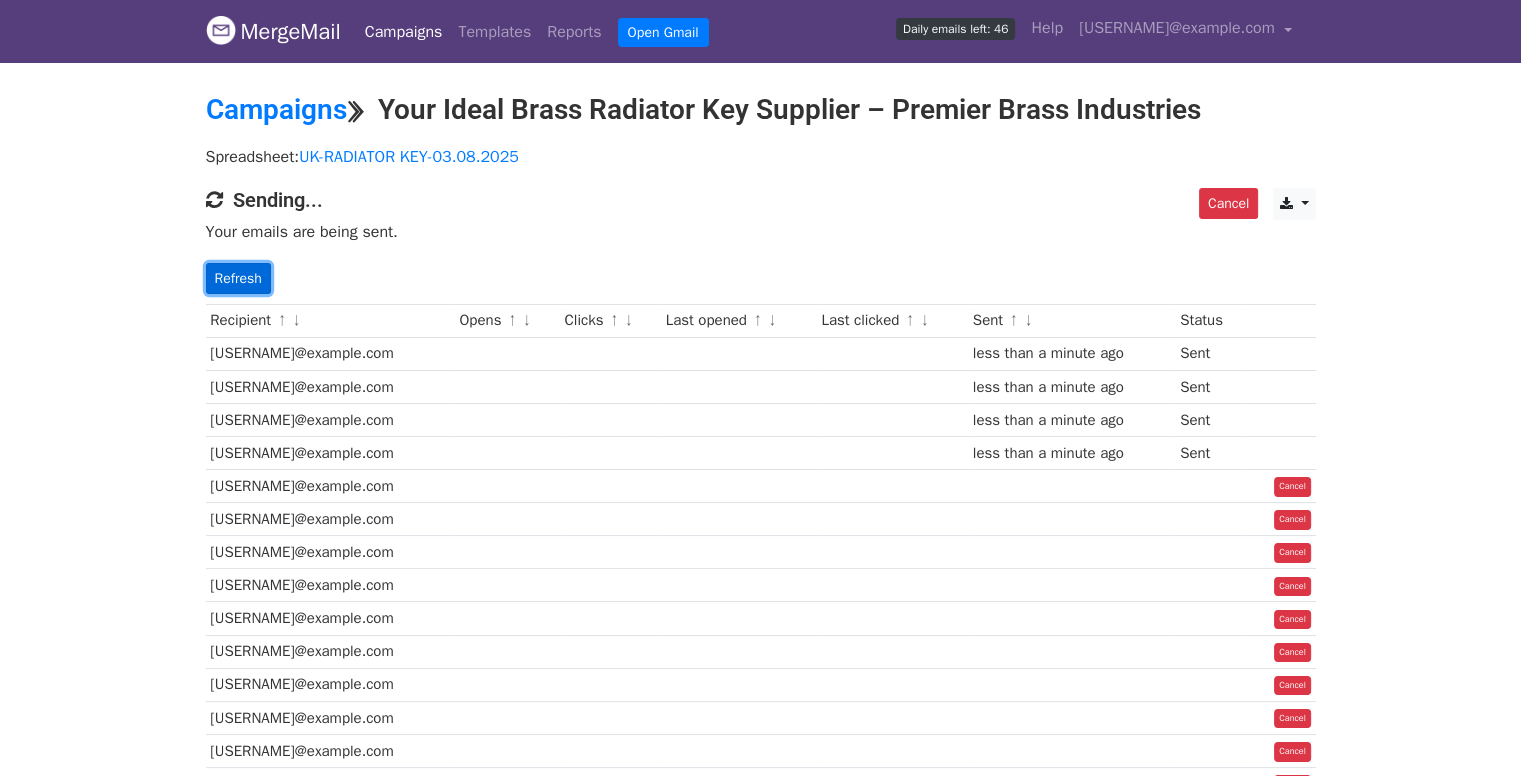 click on "Refresh" at bounding box center [238, 278] 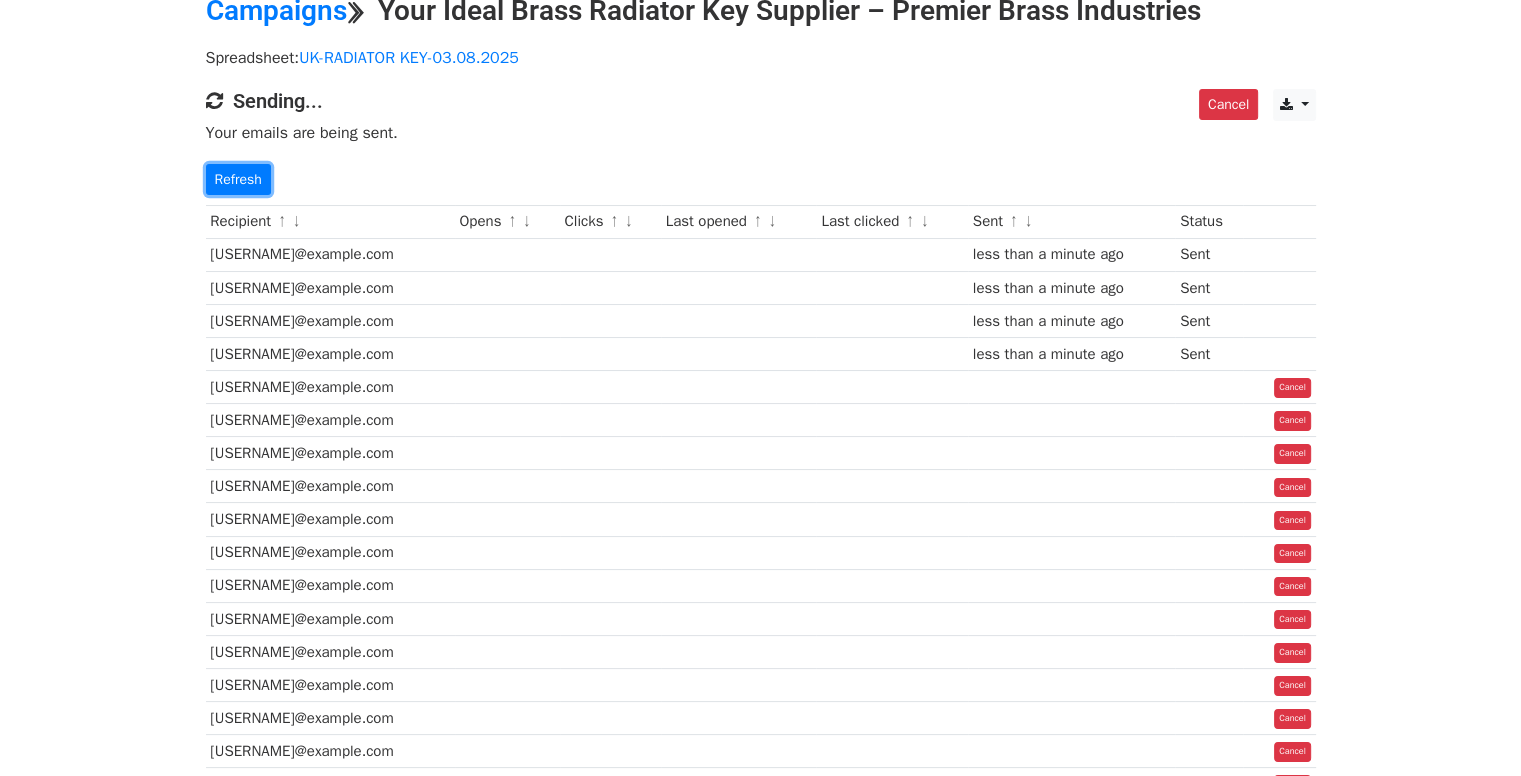 scroll, scrollTop: 100, scrollLeft: 0, axis: vertical 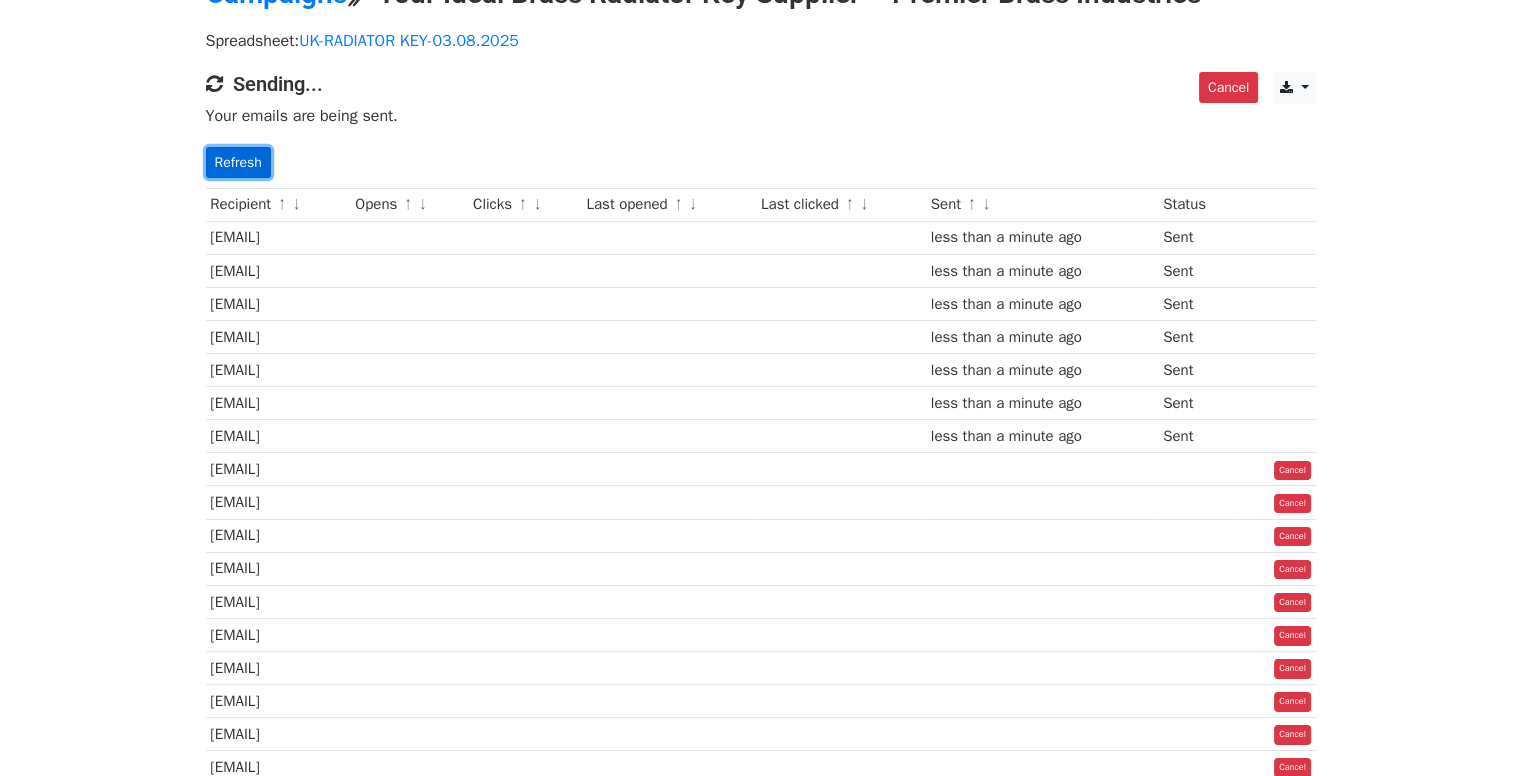 click on "Refresh" at bounding box center [238, 162] 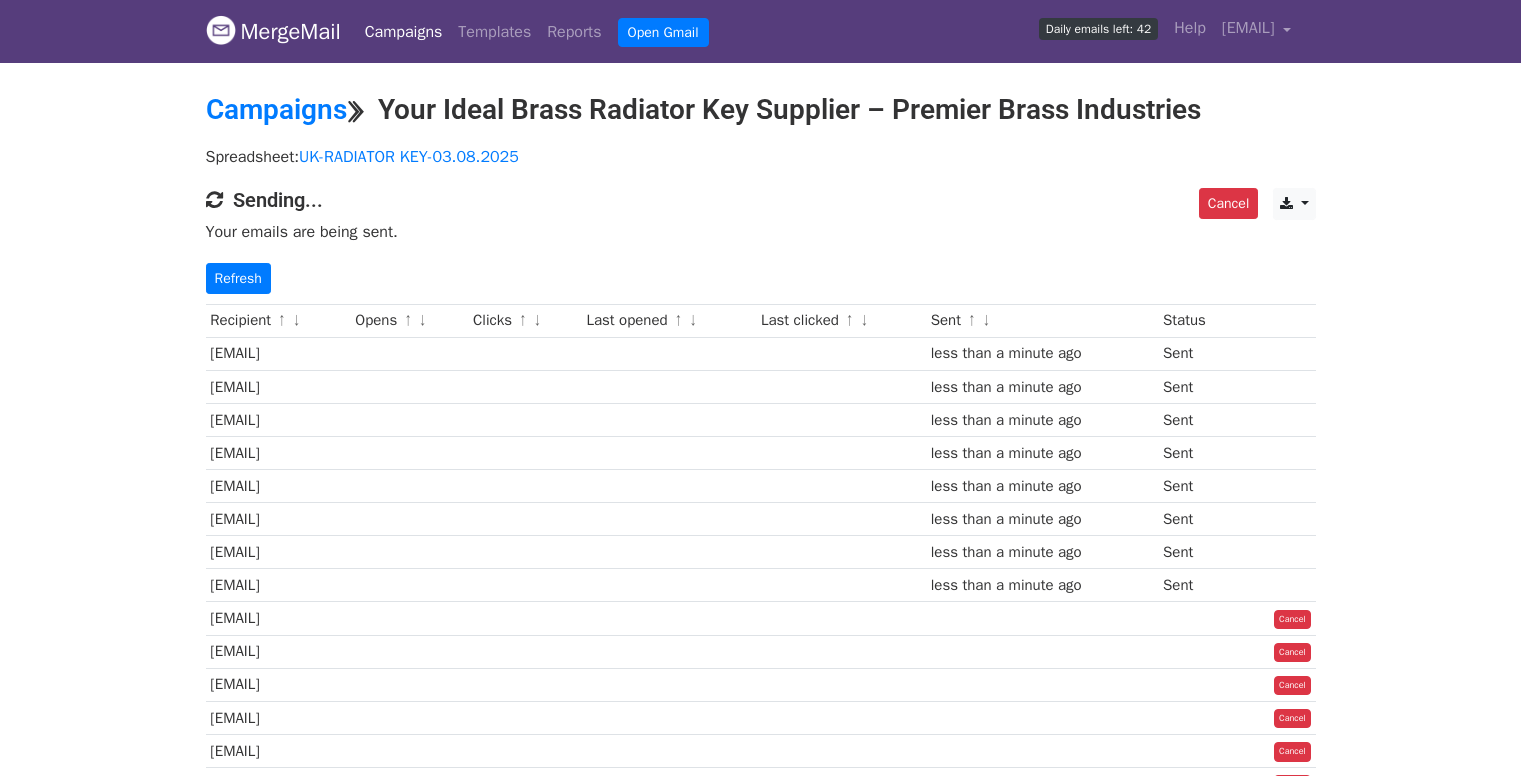 scroll, scrollTop: 0, scrollLeft: 0, axis: both 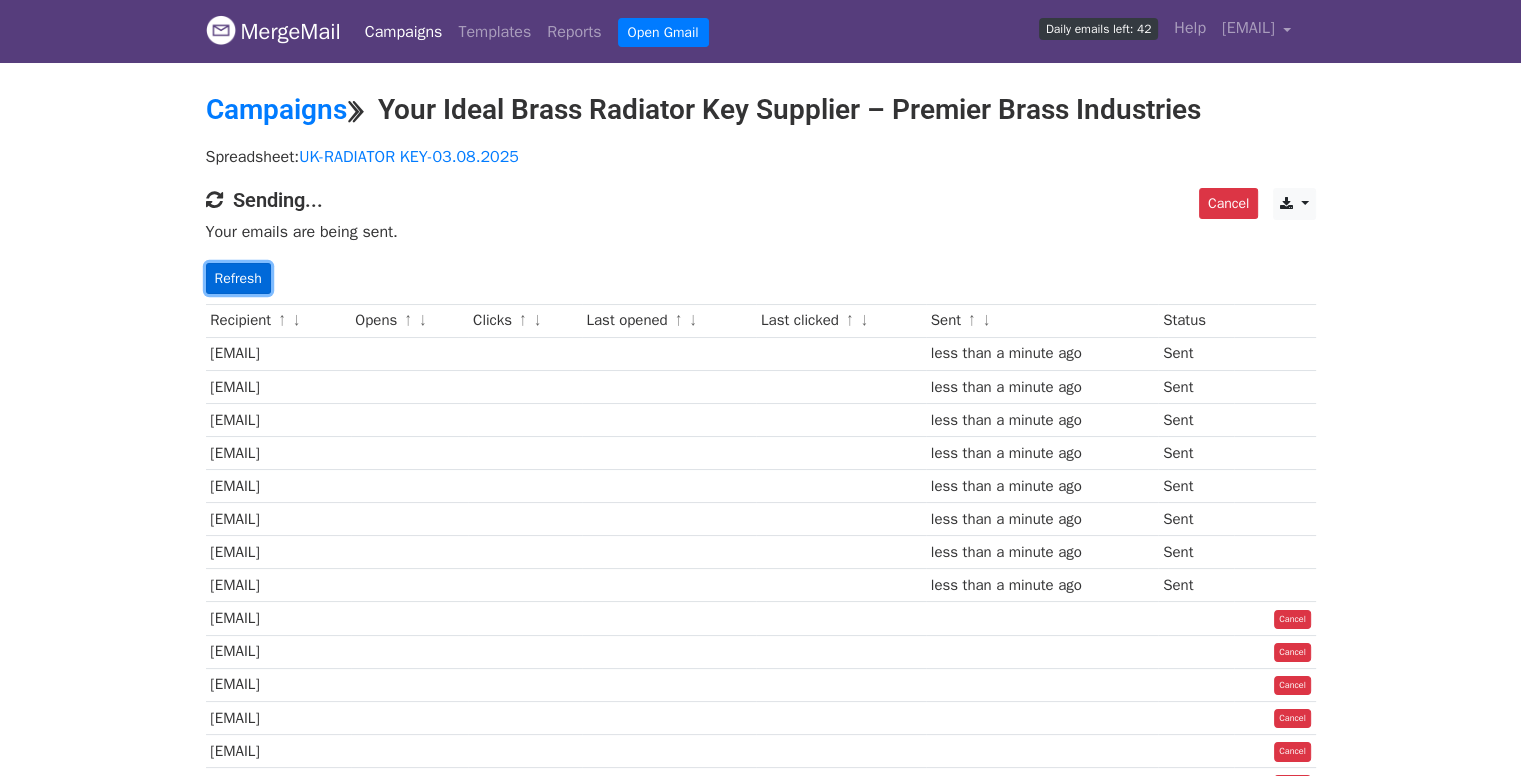 click on "Refresh" at bounding box center (238, 278) 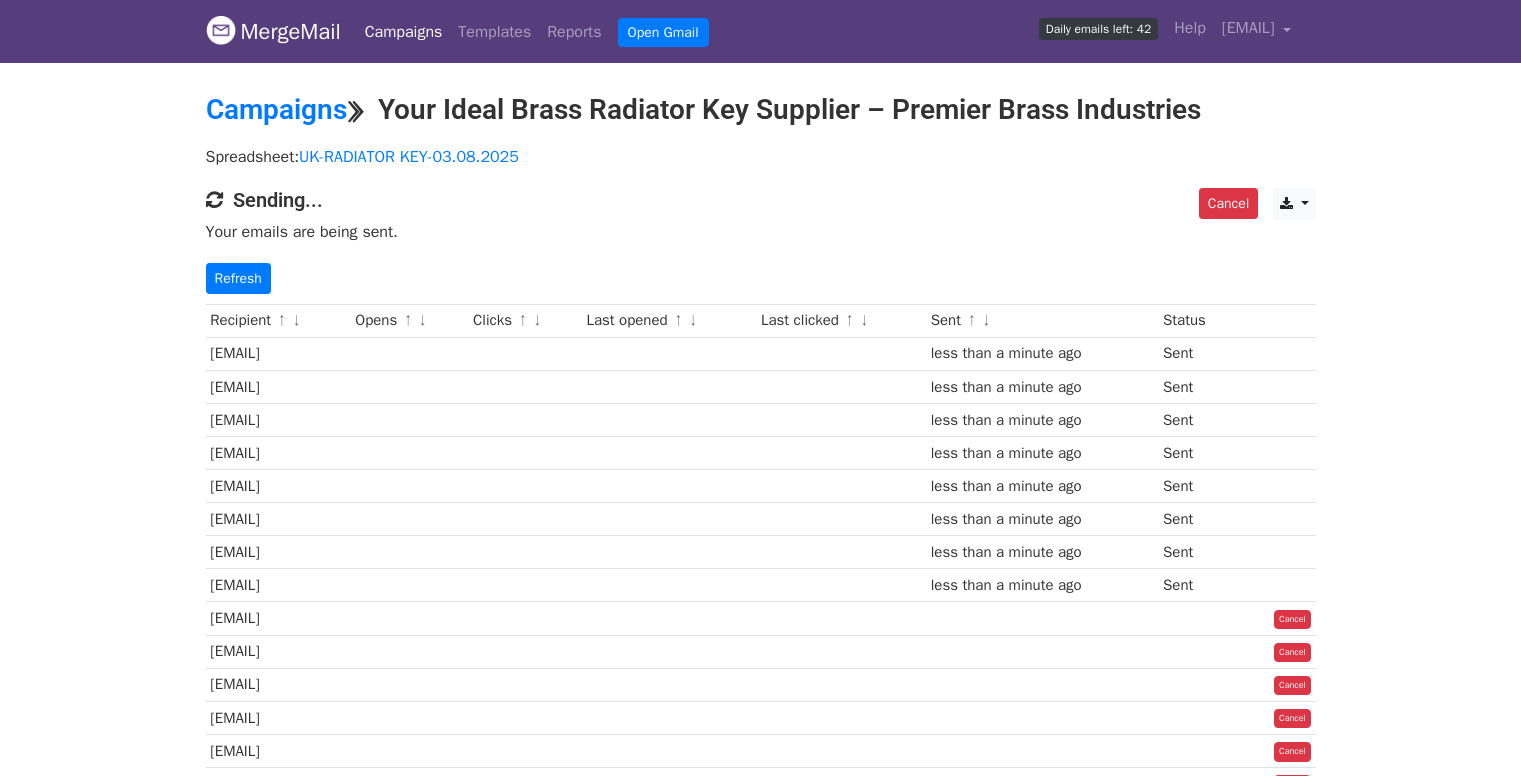 scroll, scrollTop: 0, scrollLeft: 0, axis: both 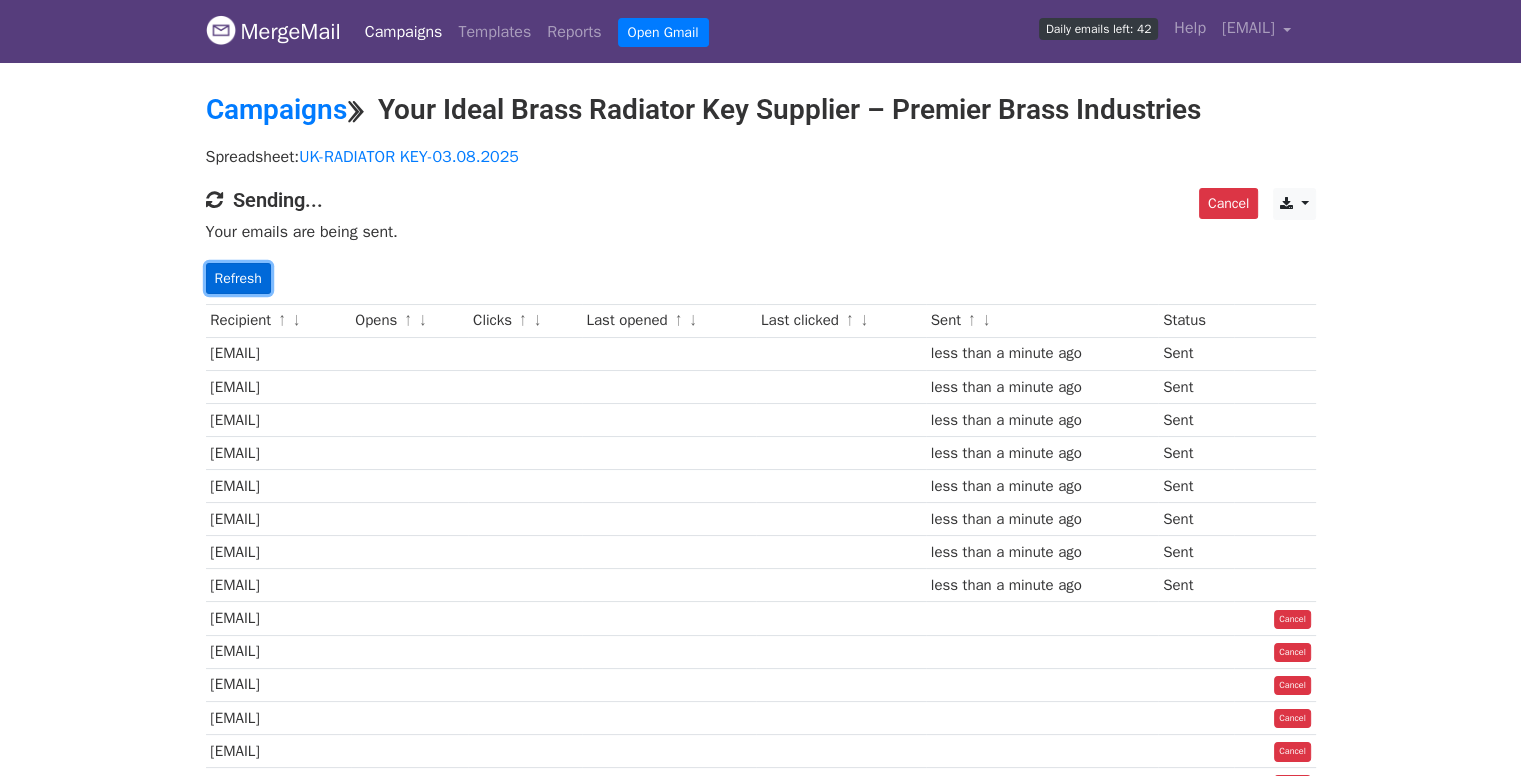 click on "Refresh" at bounding box center (238, 278) 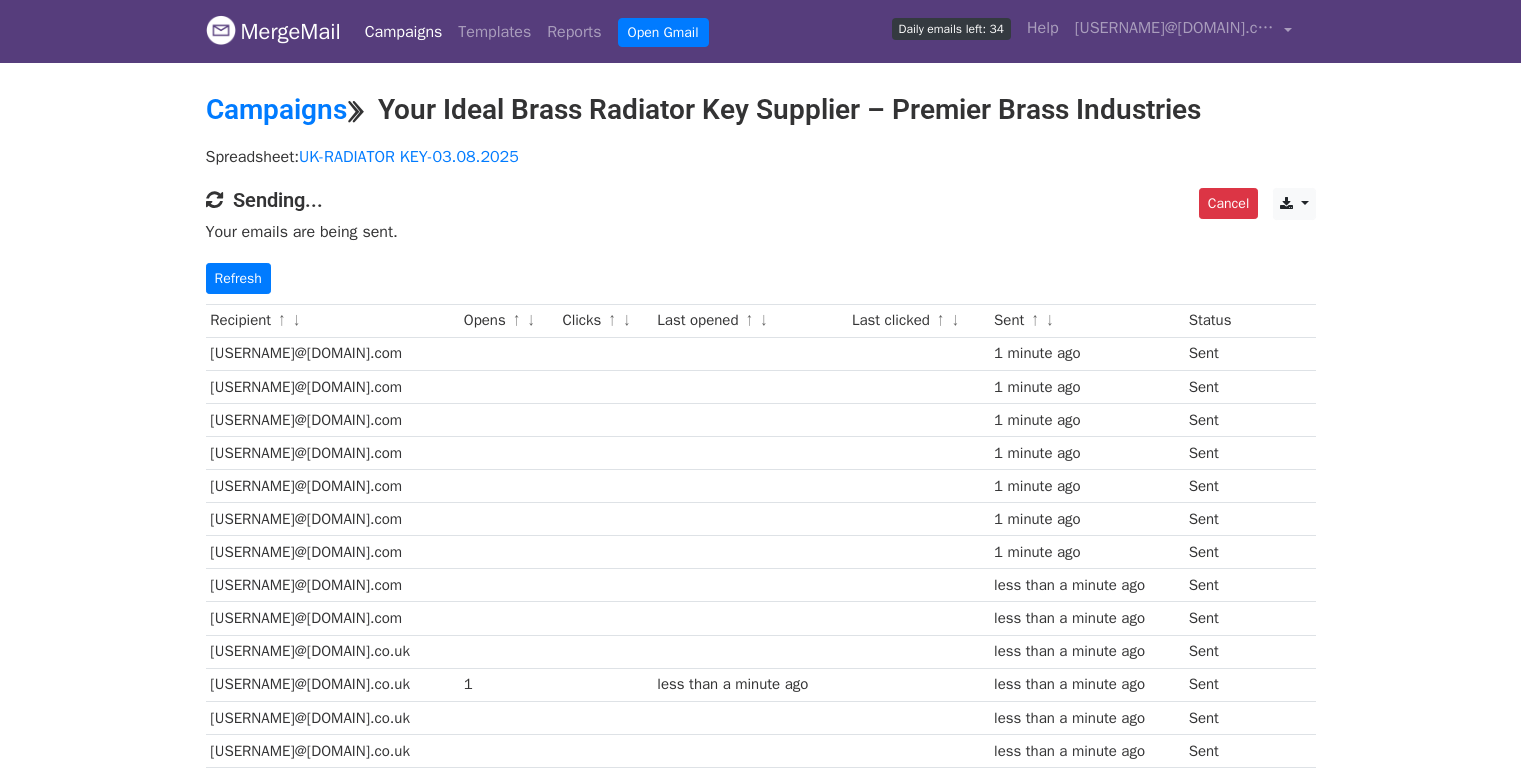 scroll, scrollTop: 100, scrollLeft: 0, axis: vertical 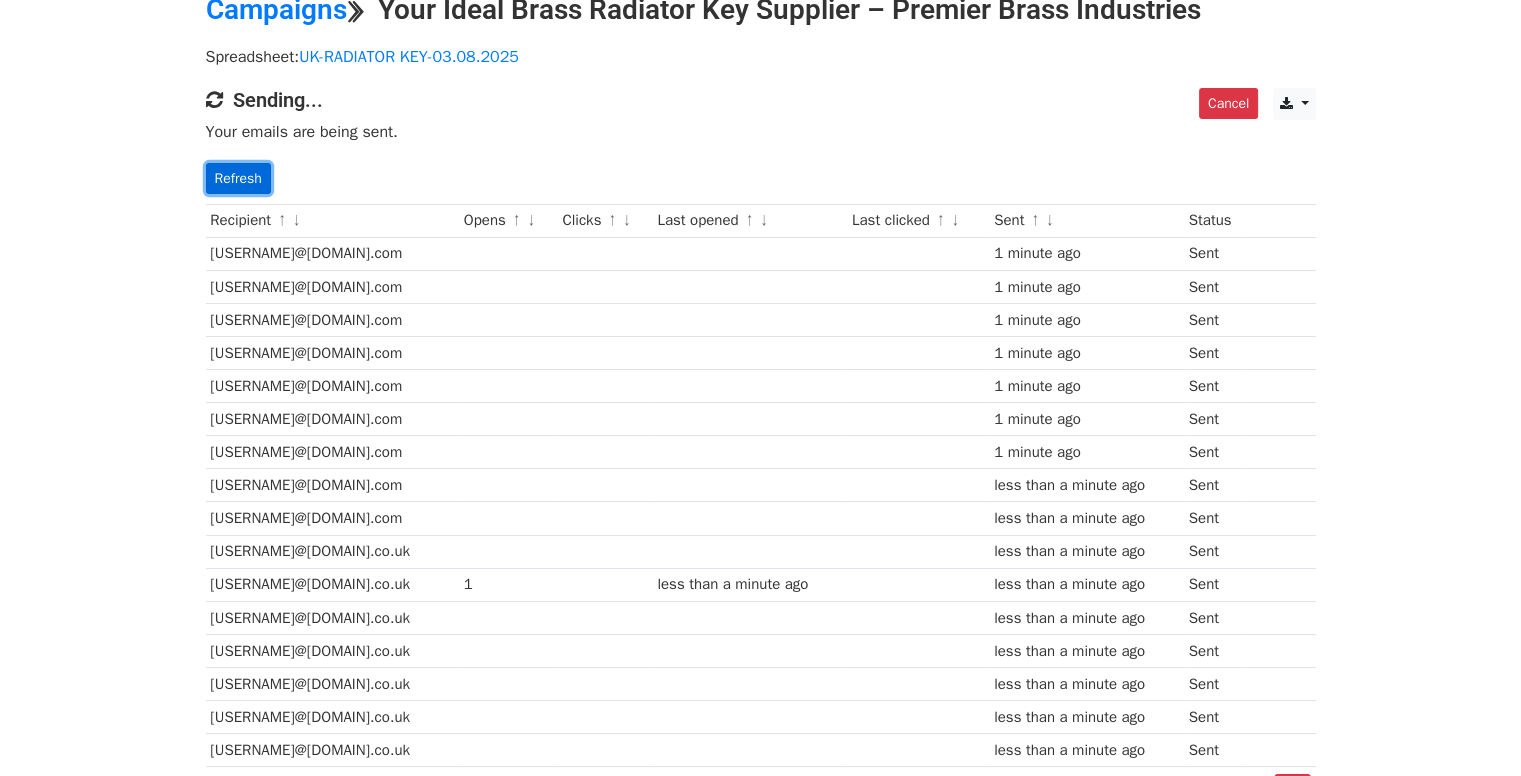 click on "Refresh" at bounding box center (238, 178) 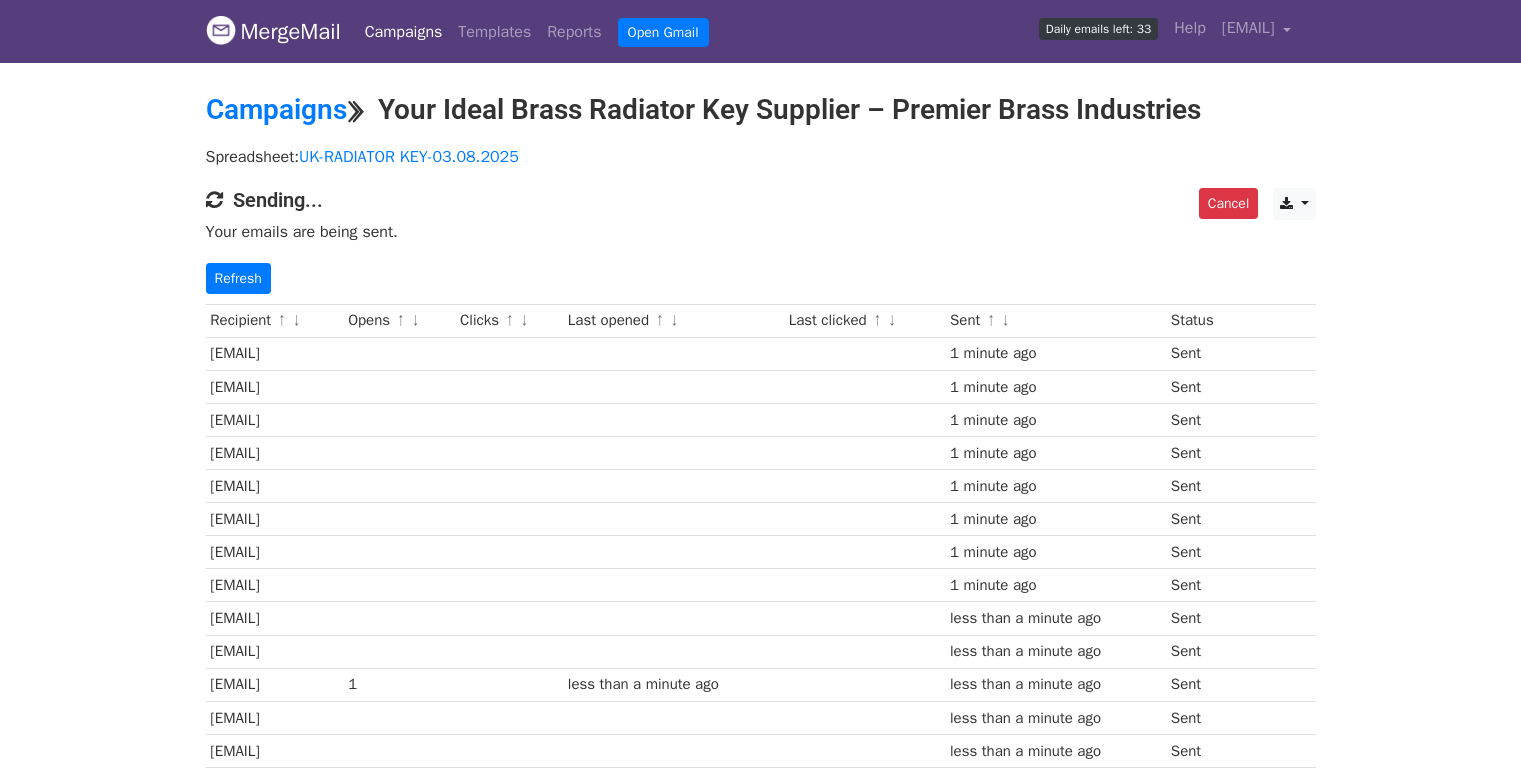 scroll, scrollTop: 0, scrollLeft: 0, axis: both 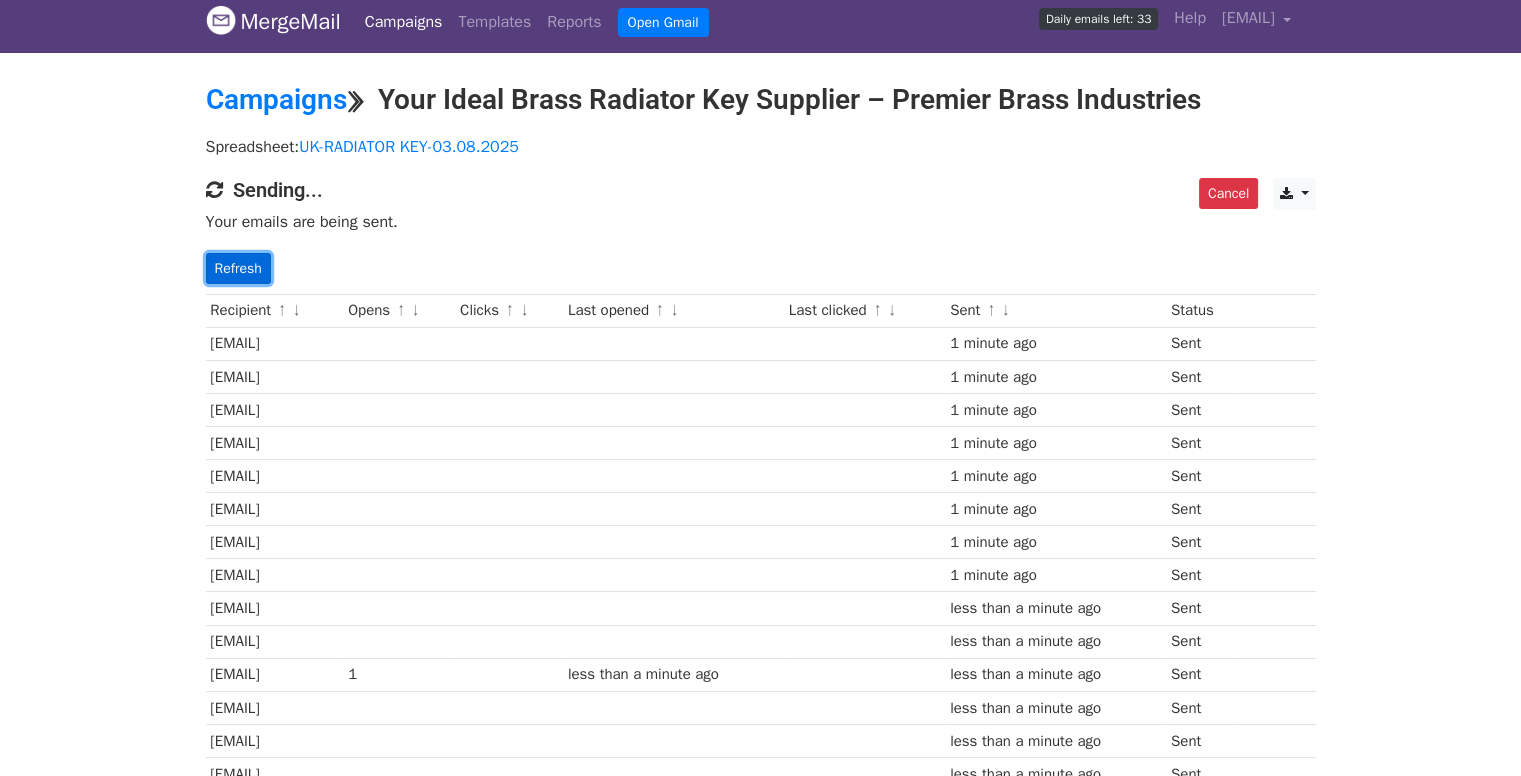click on "Refresh" at bounding box center [238, 268] 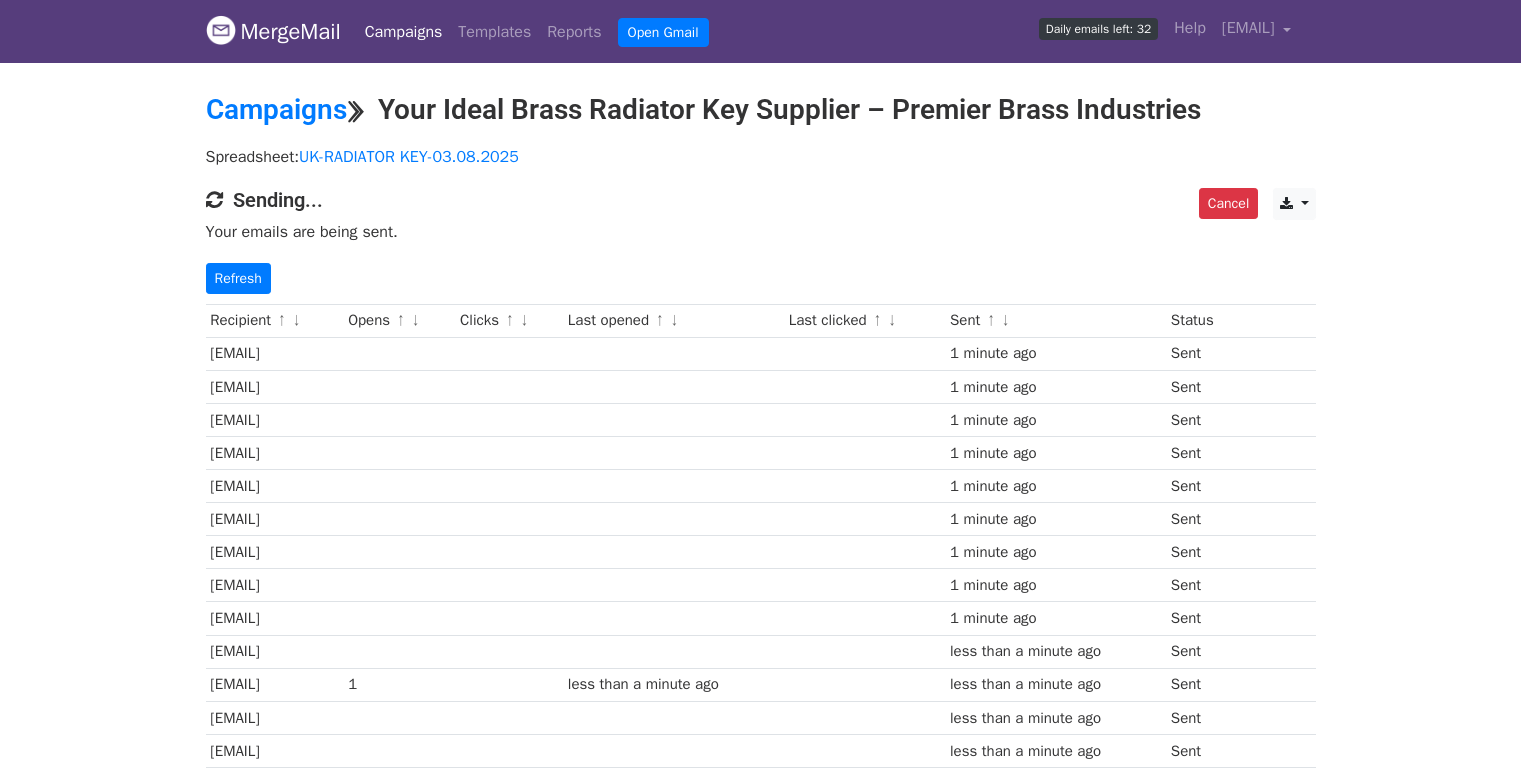 scroll, scrollTop: 308, scrollLeft: 0, axis: vertical 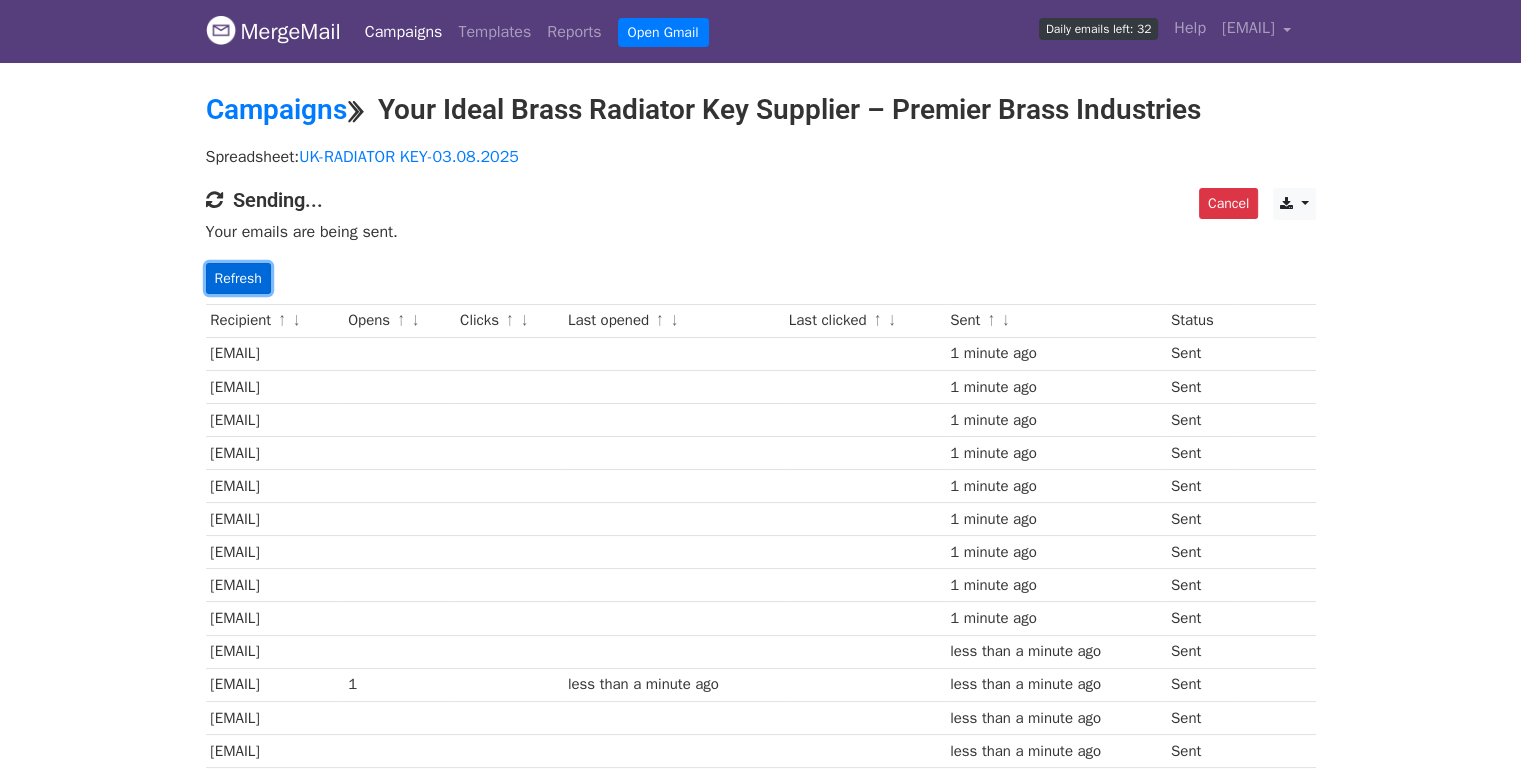 click on "Refresh" at bounding box center [238, 278] 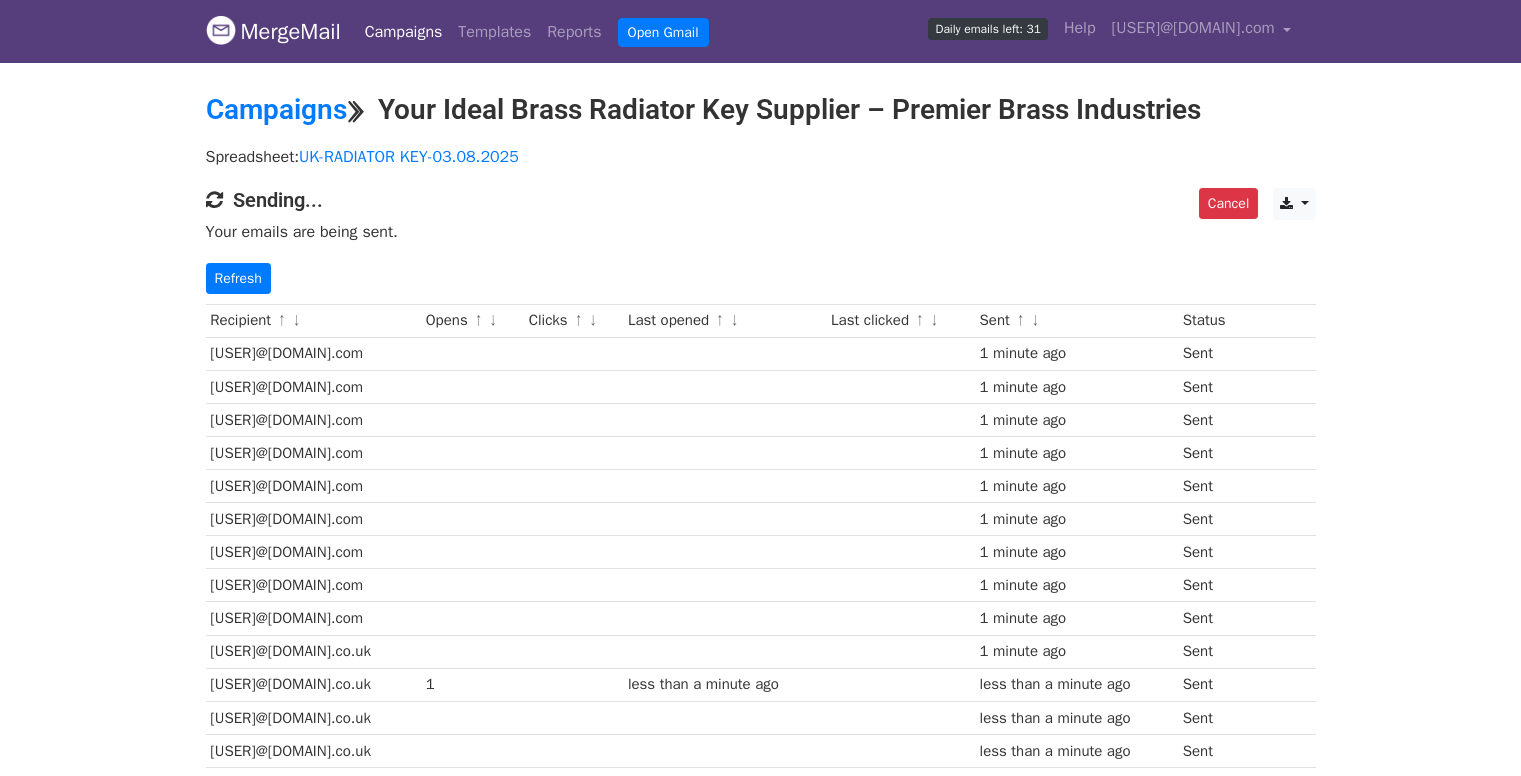 scroll, scrollTop: 448, scrollLeft: 0, axis: vertical 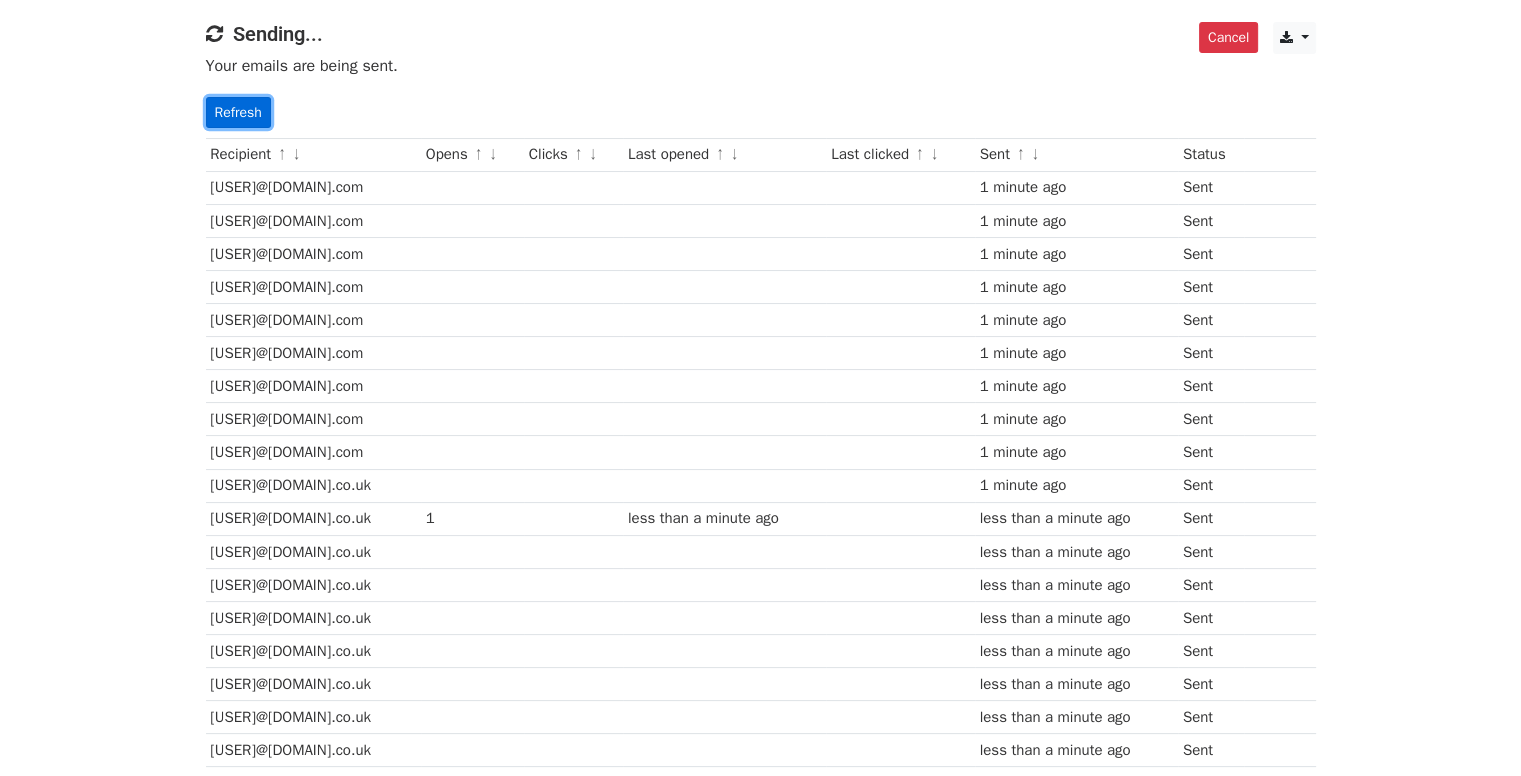 click on "Refresh" at bounding box center (238, 112) 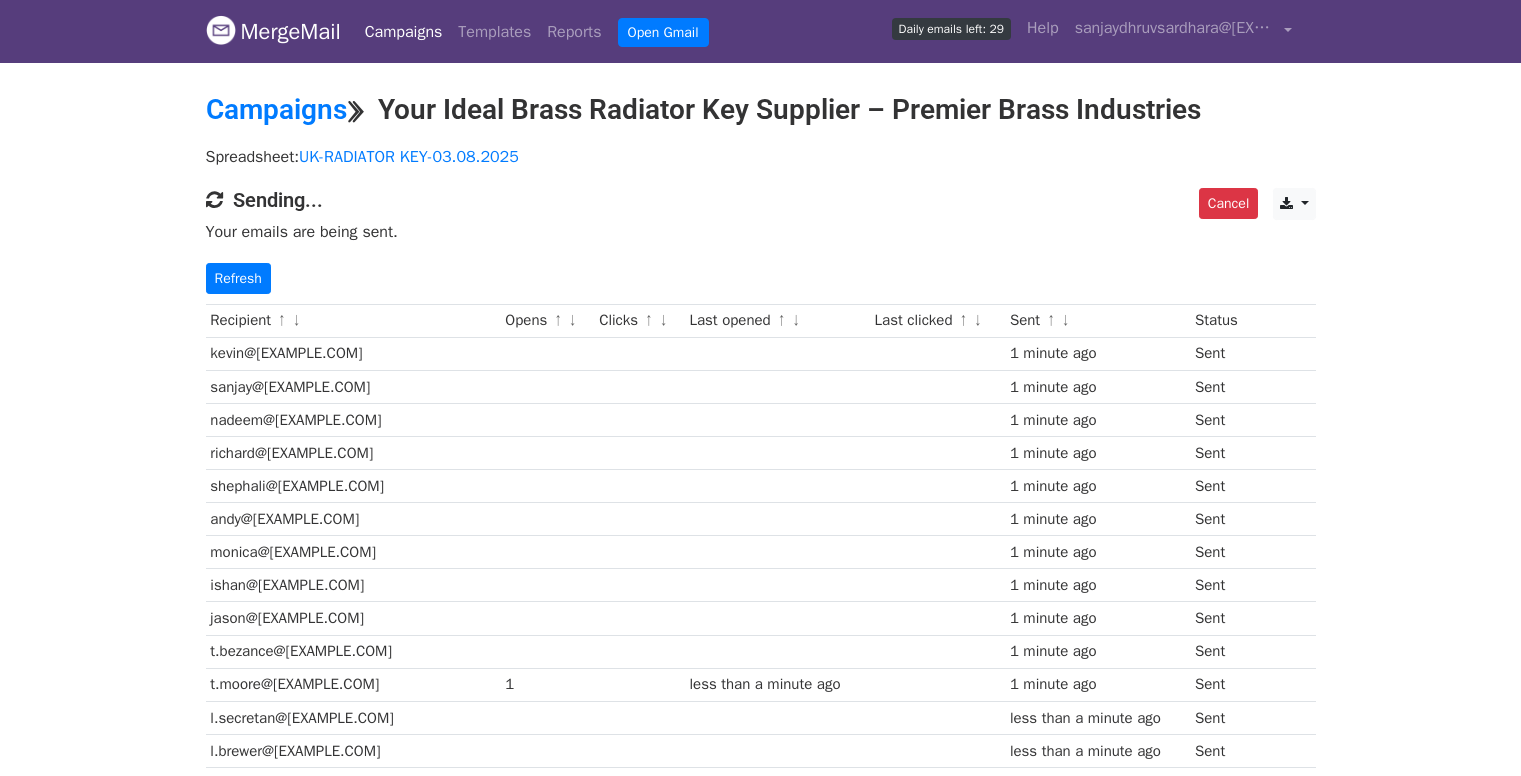 scroll, scrollTop: 426, scrollLeft: 0, axis: vertical 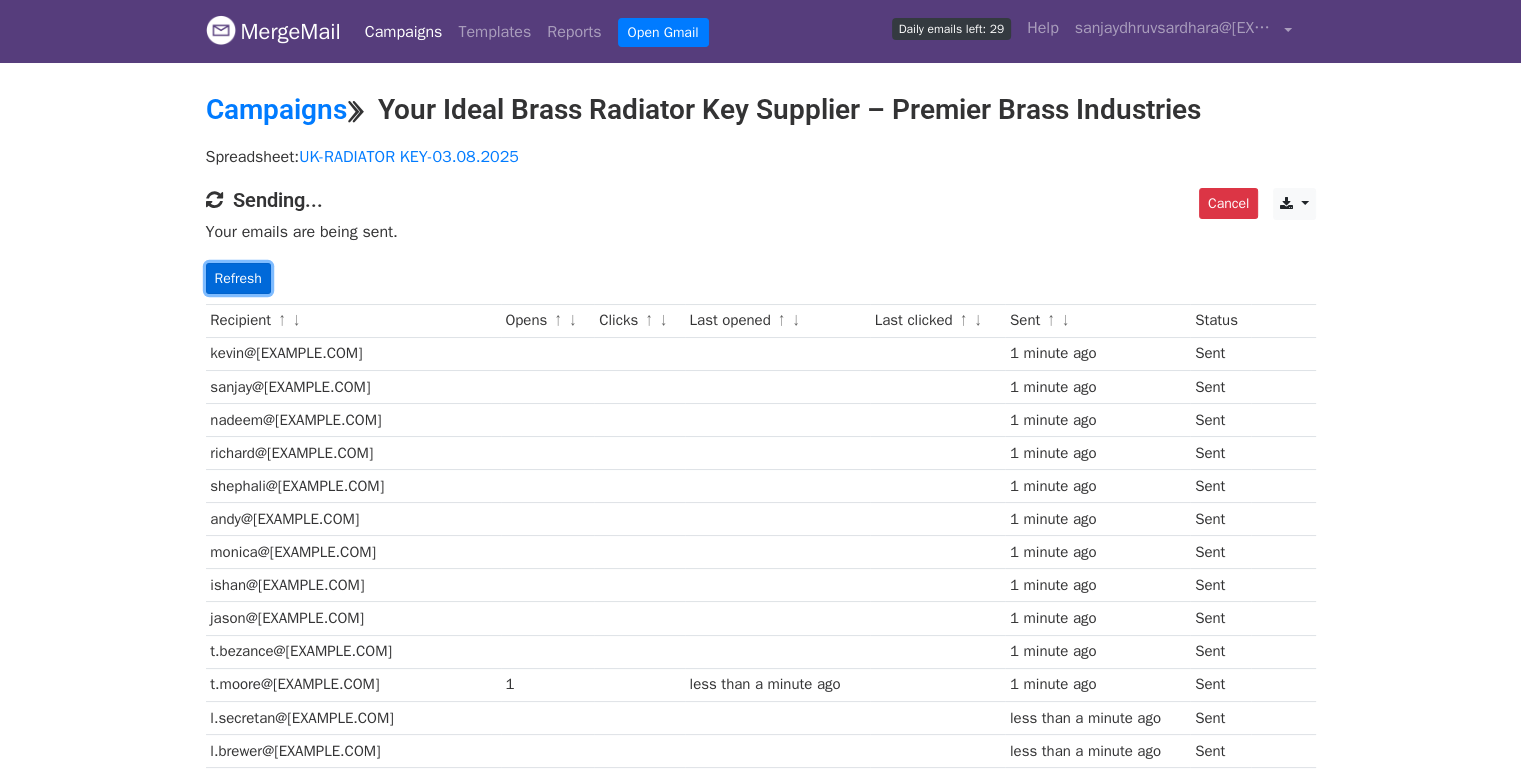 click on "Refresh" at bounding box center [238, 278] 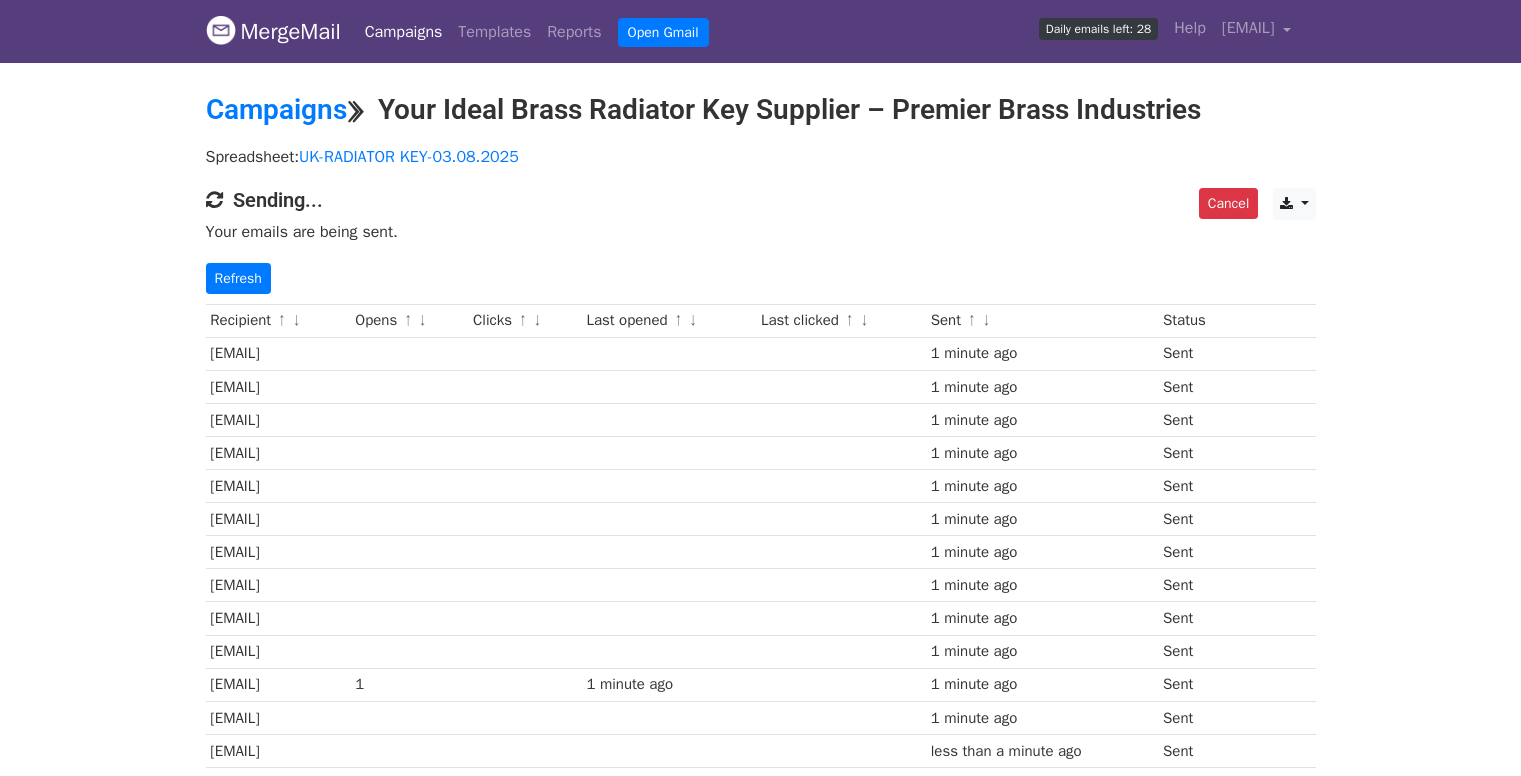 scroll, scrollTop: 396, scrollLeft: 0, axis: vertical 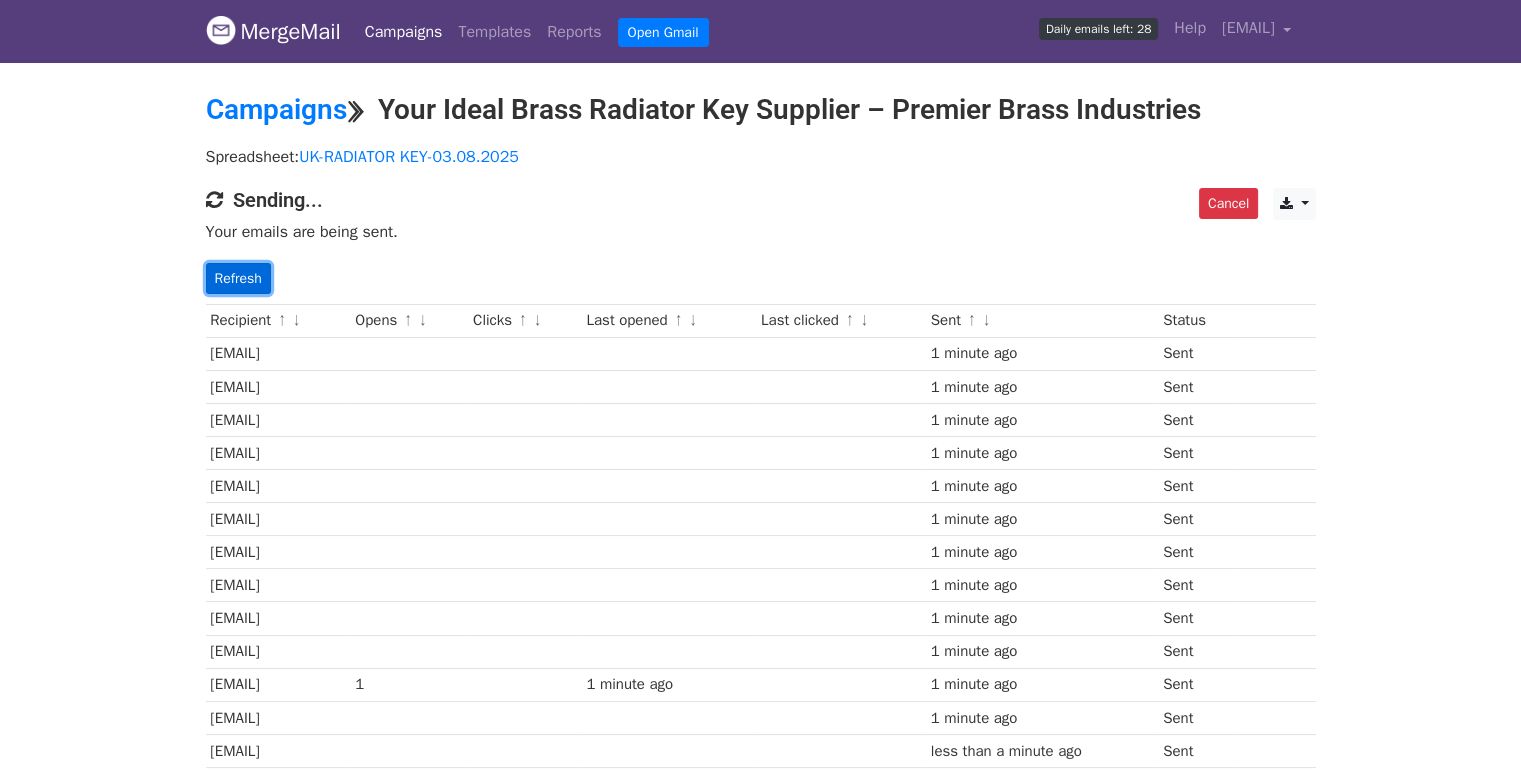 click on "Refresh" at bounding box center (238, 278) 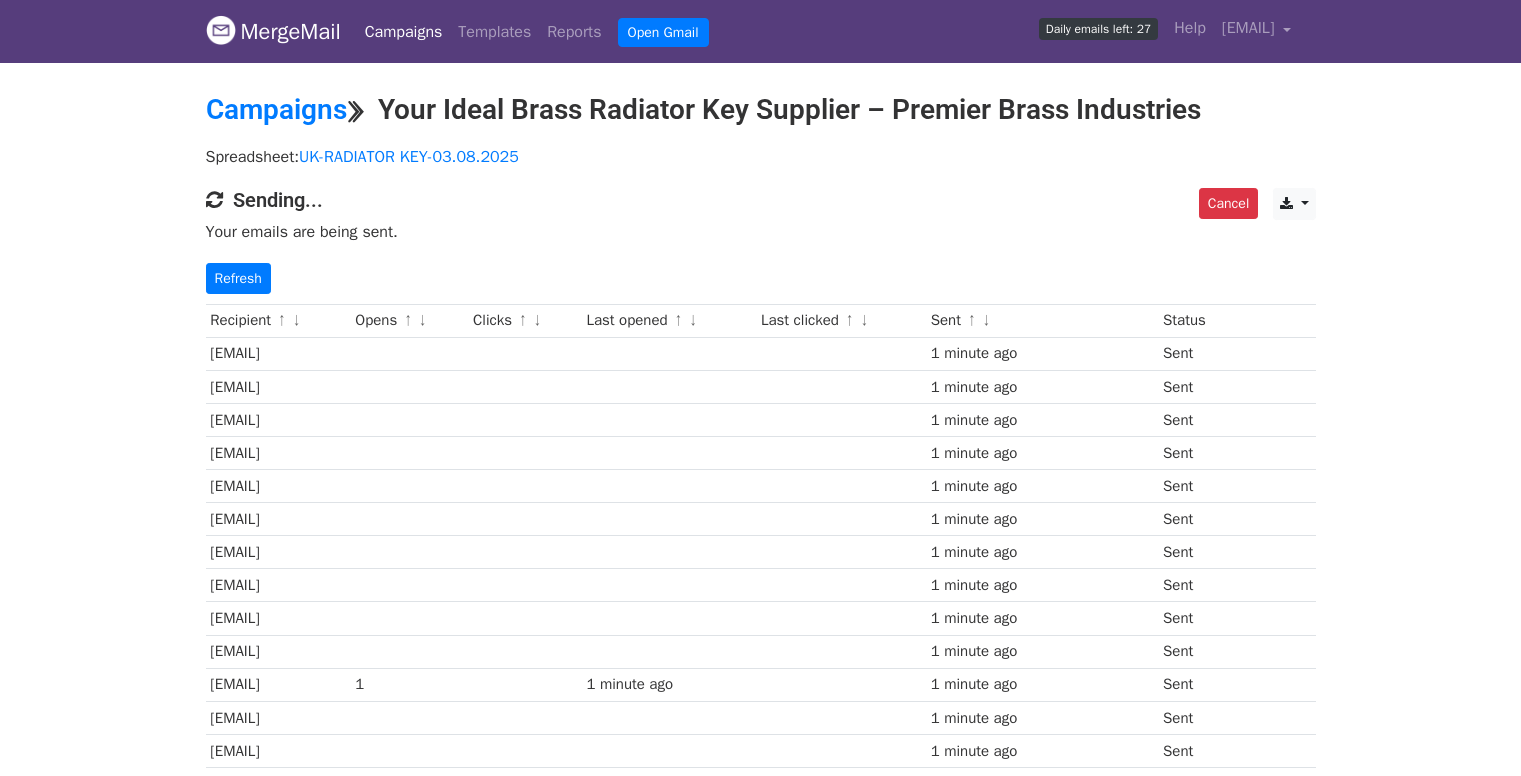scroll, scrollTop: 0, scrollLeft: 0, axis: both 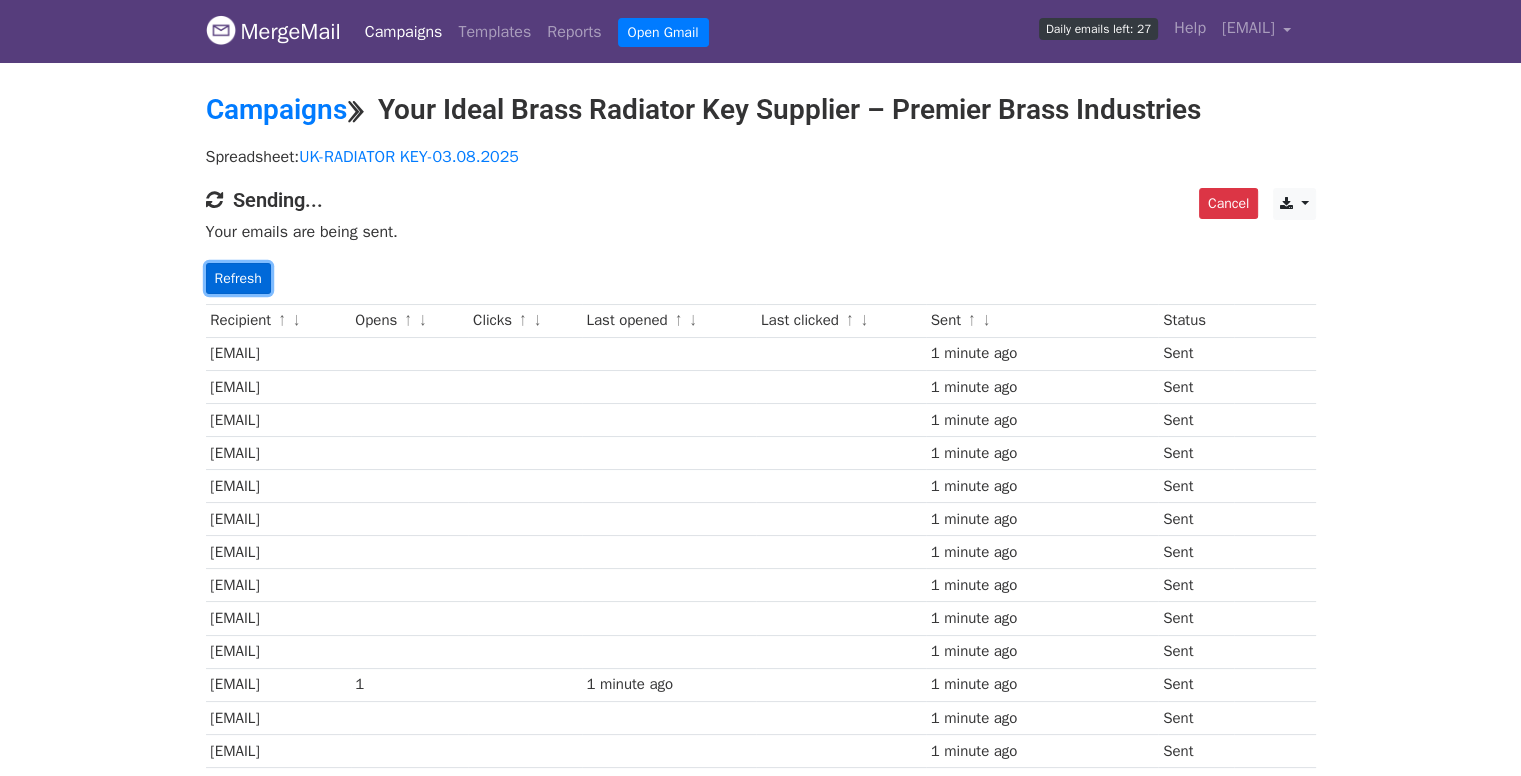 click on "Refresh" at bounding box center [238, 278] 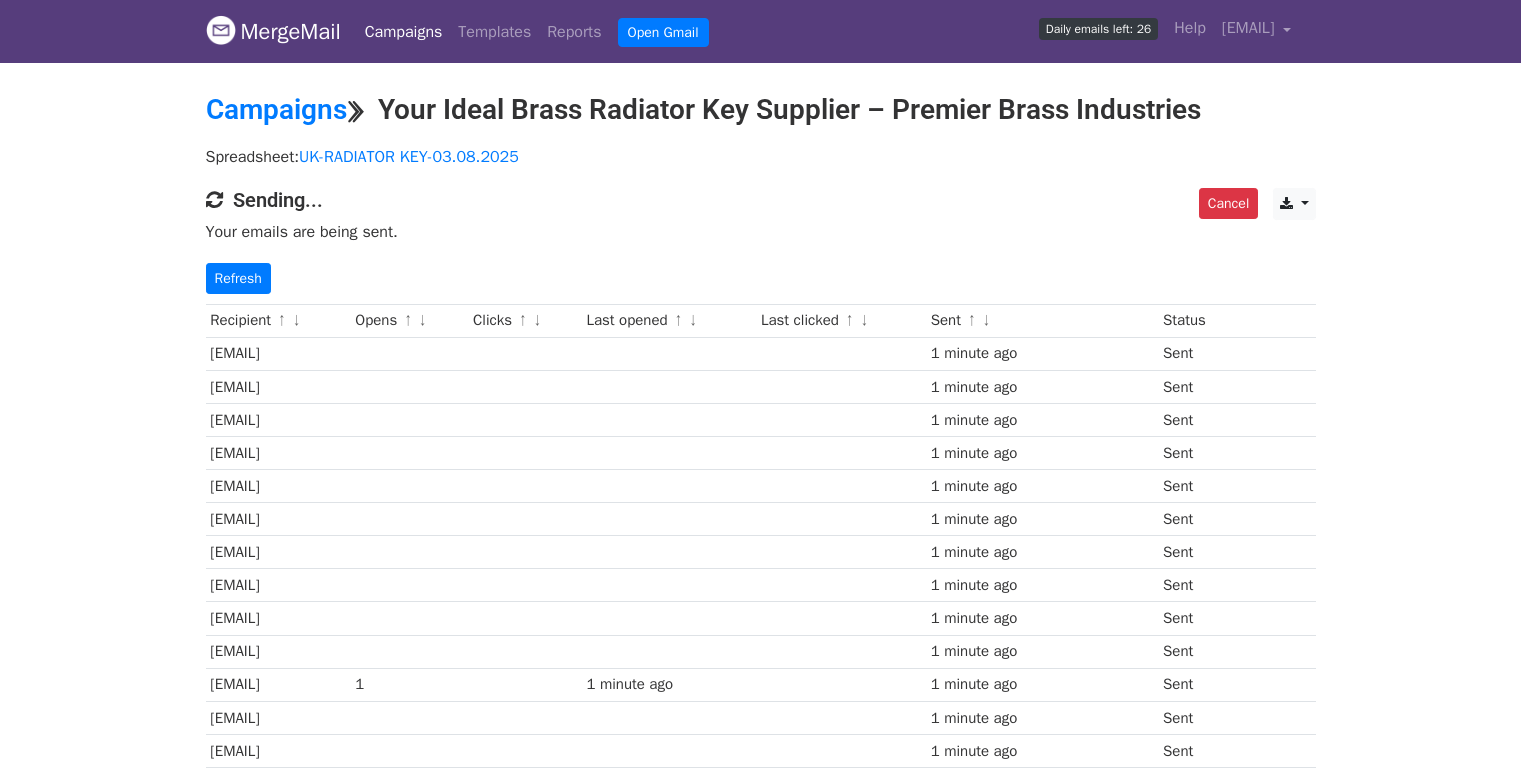 scroll, scrollTop: 0, scrollLeft: 0, axis: both 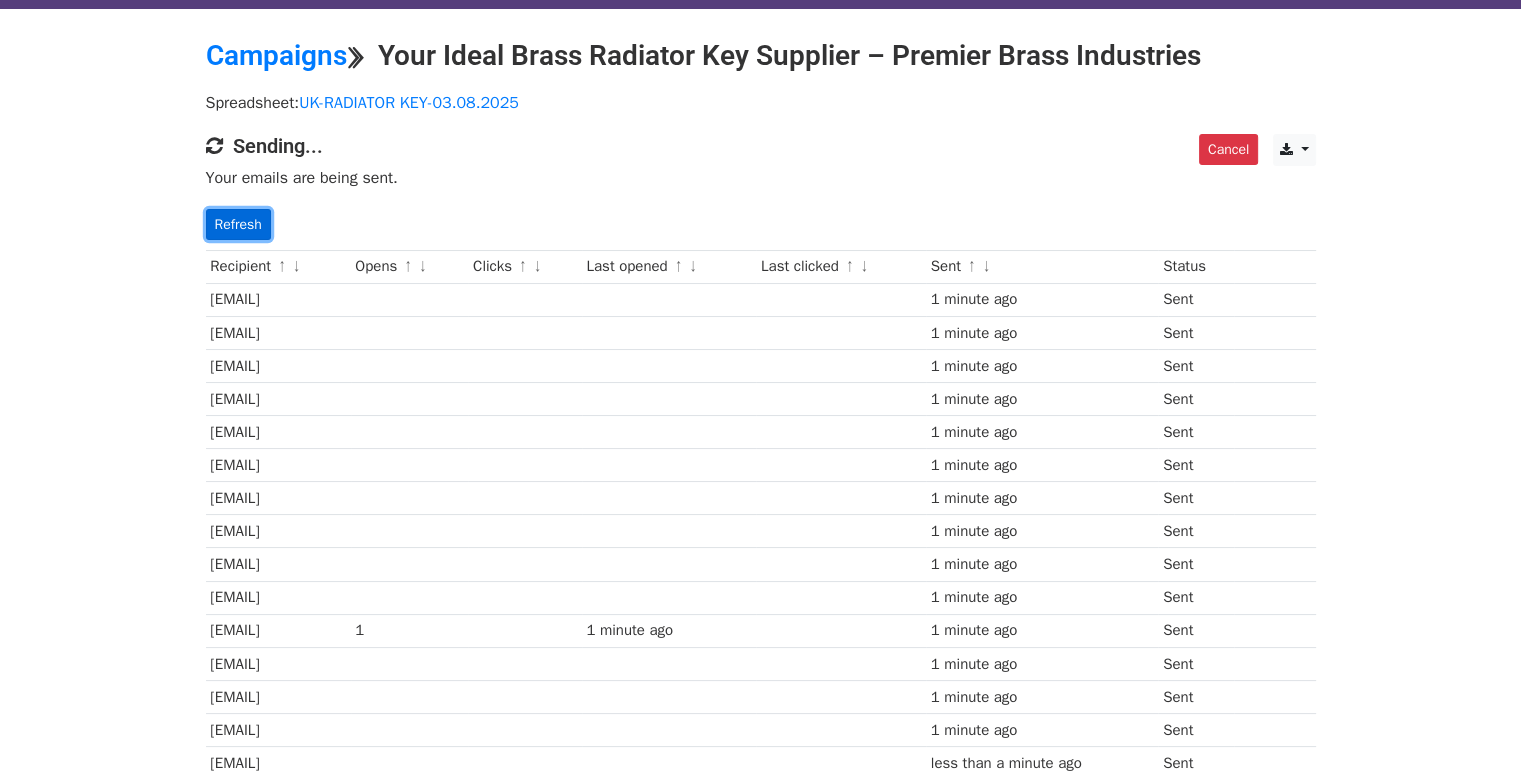 click on "Refresh" at bounding box center (238, 224) 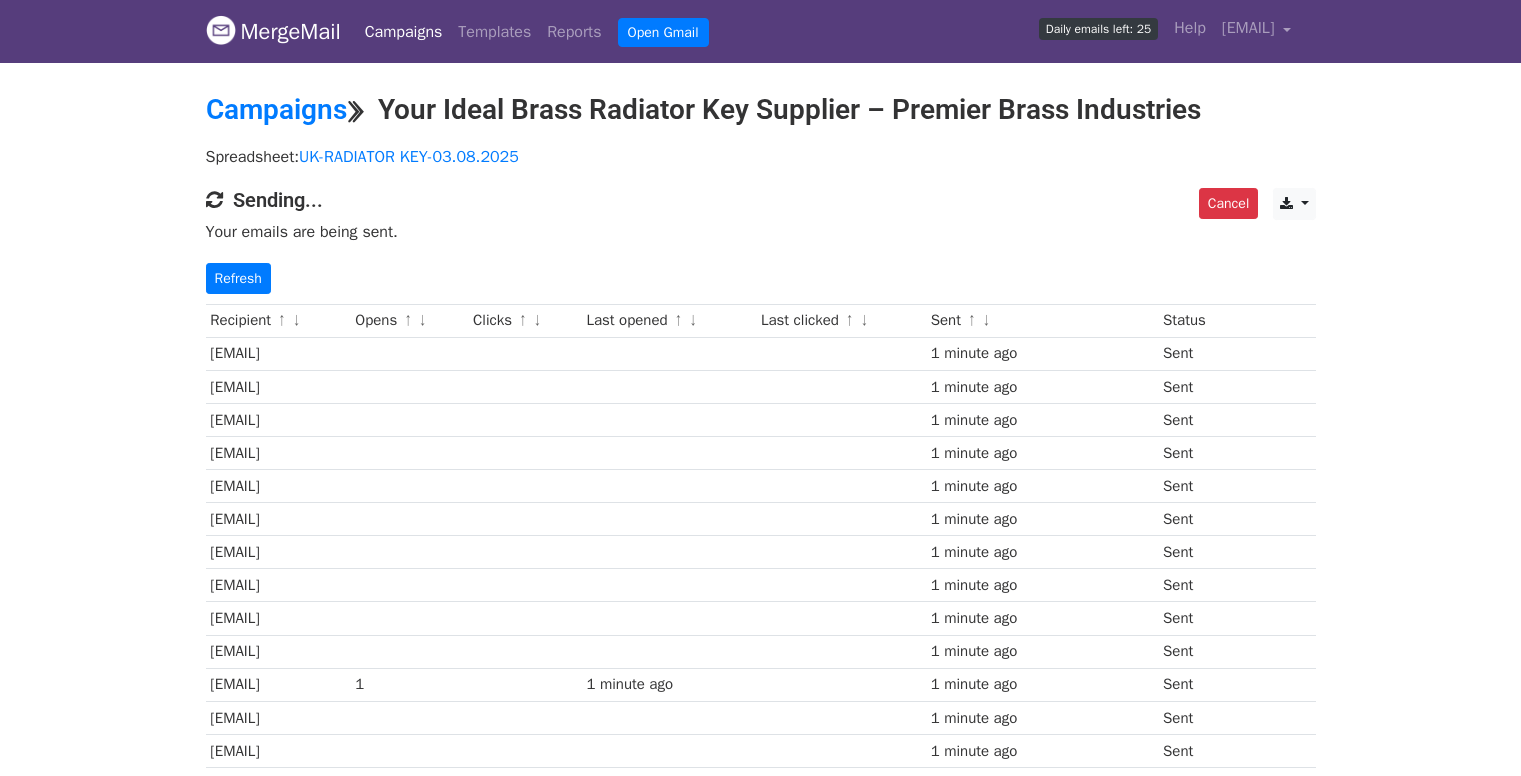 scroll, scrollTop: 142, scrollLeft: 0, axis: vertical 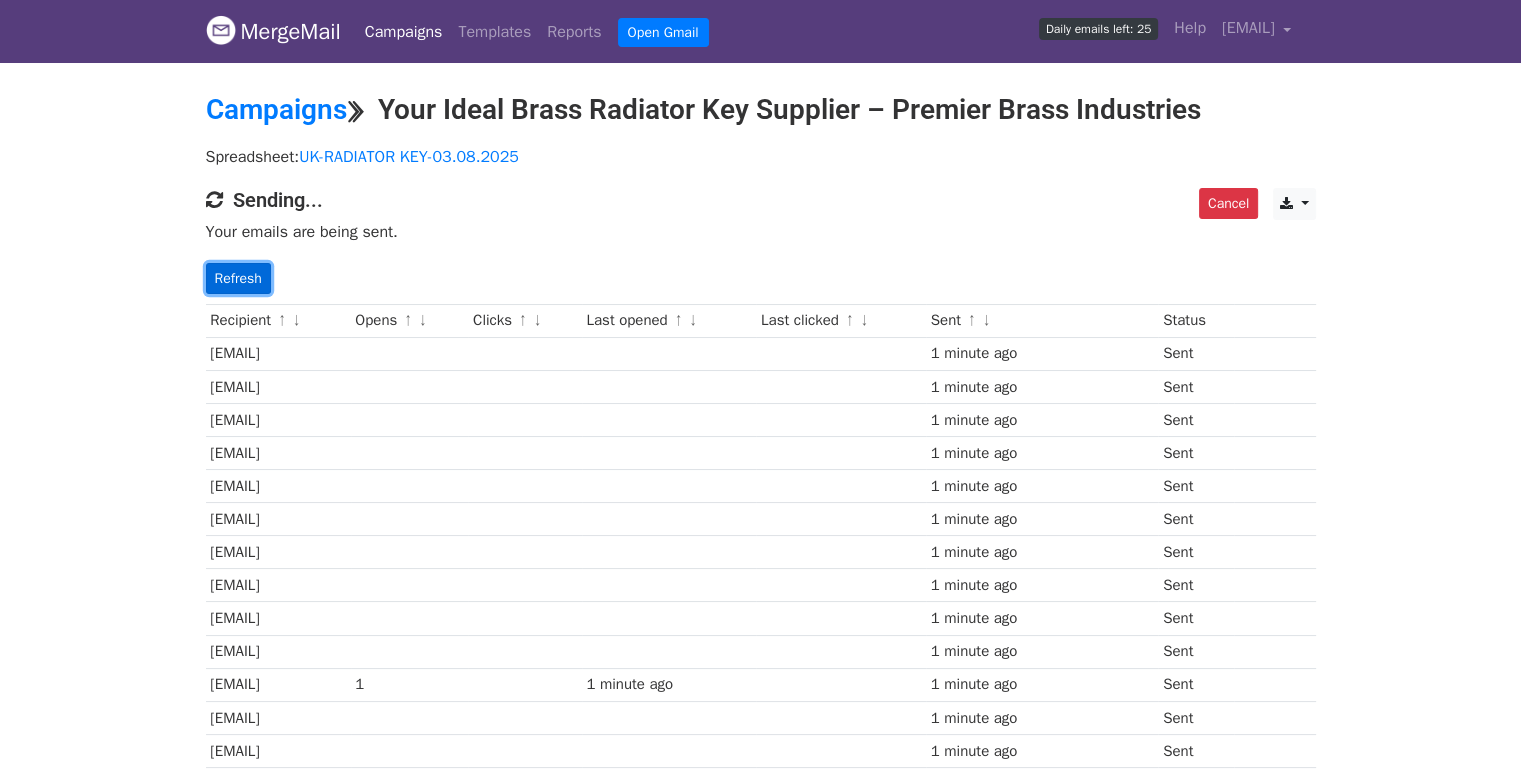 click on "Refresh" at bounding box center (238, 278) 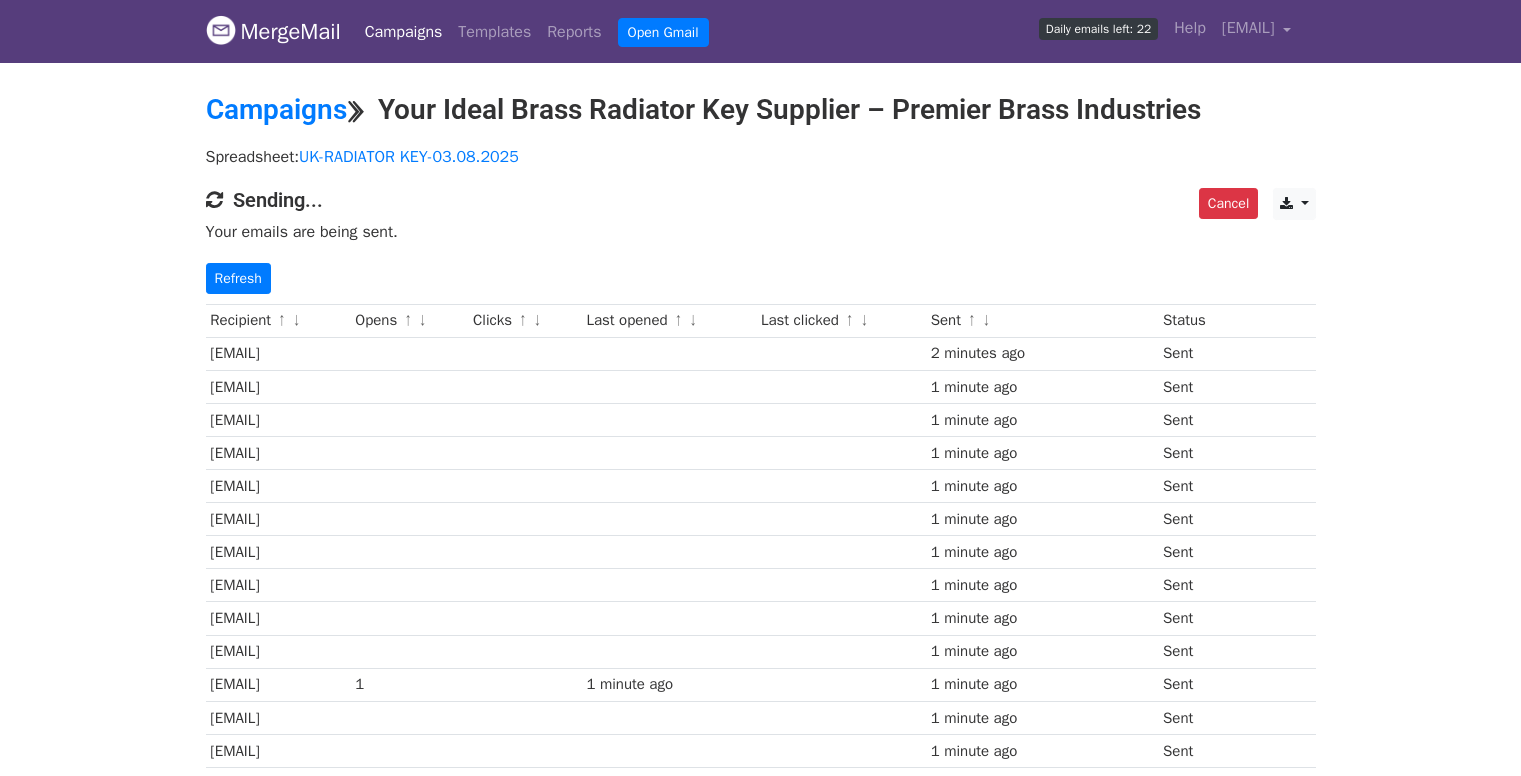 scroll, scrollTop: 0, scrollLeft: 0, axis: both 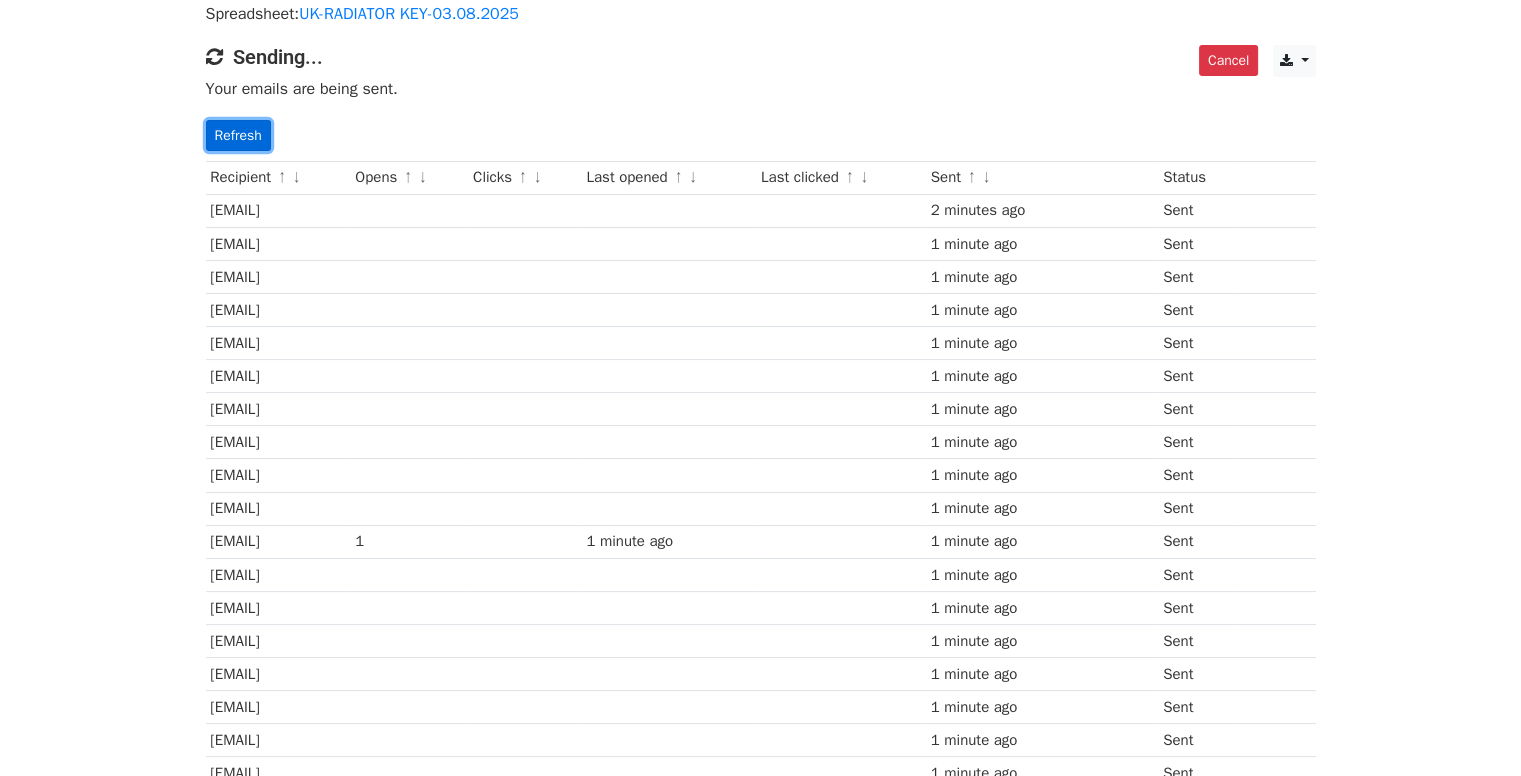click on "Refresh" at bounding box center (238, 135) 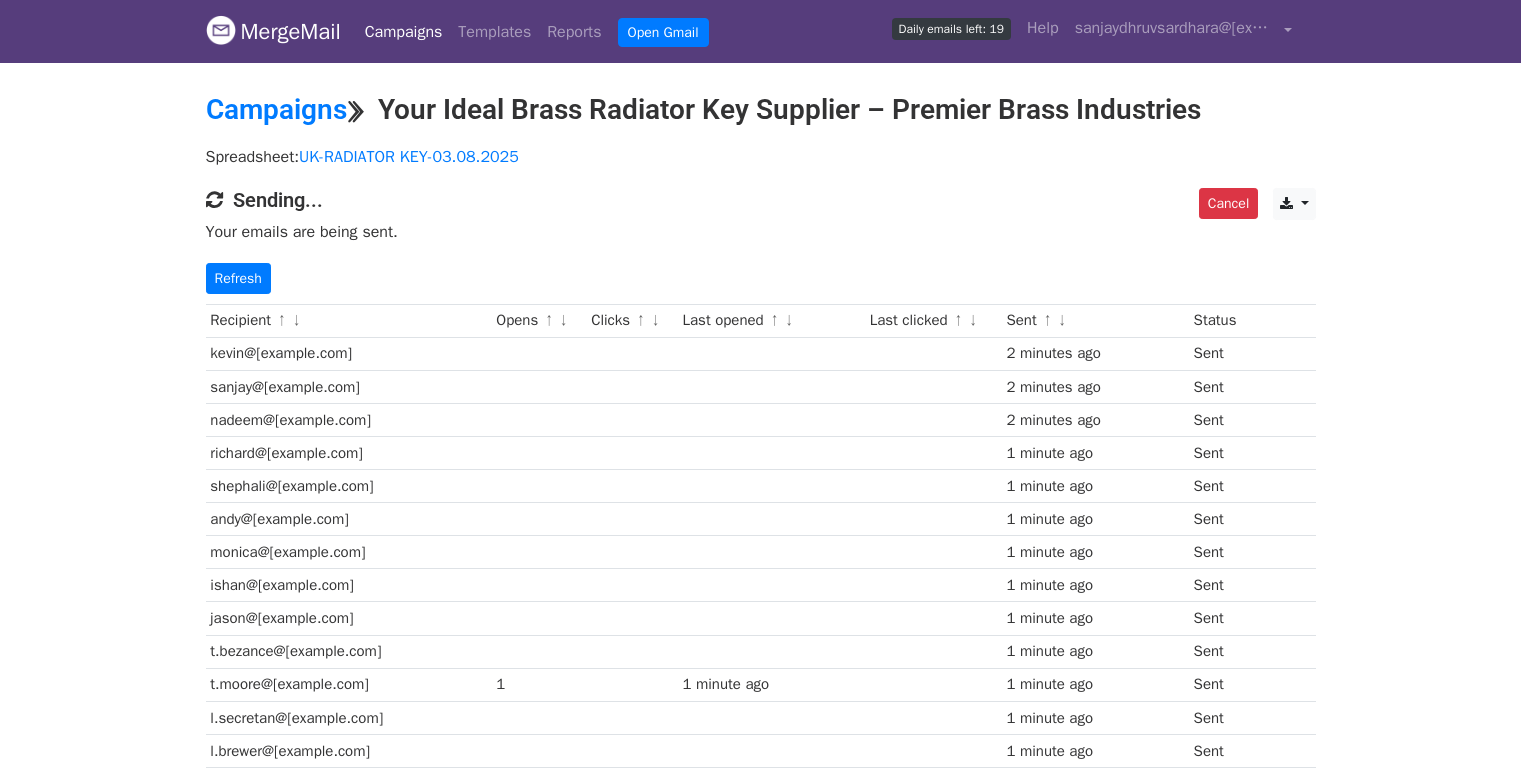 scroll, scrollTop: 0, scrollLeft: 0, axis: both 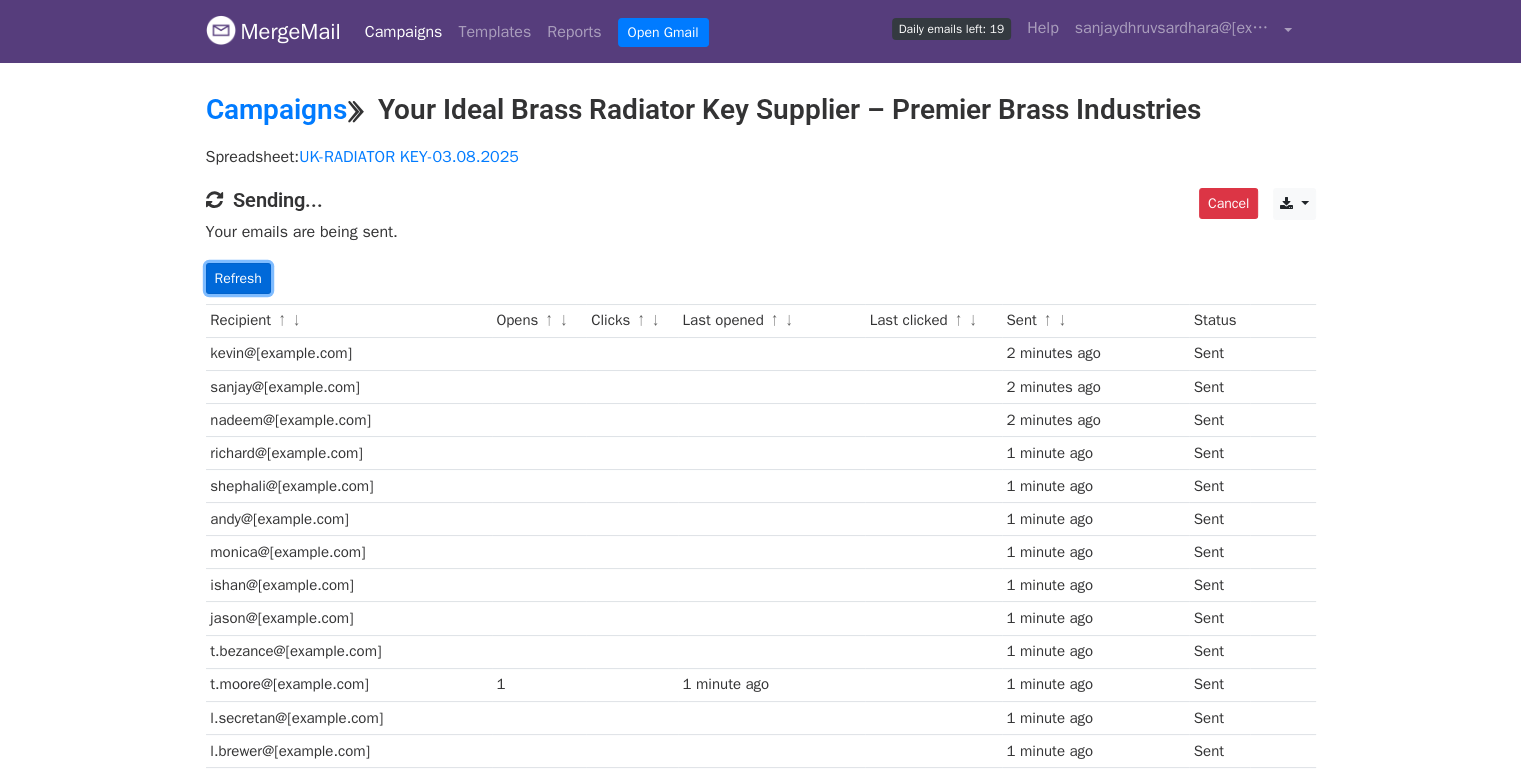 click on "Refresh" at bounding box center (238, 278) 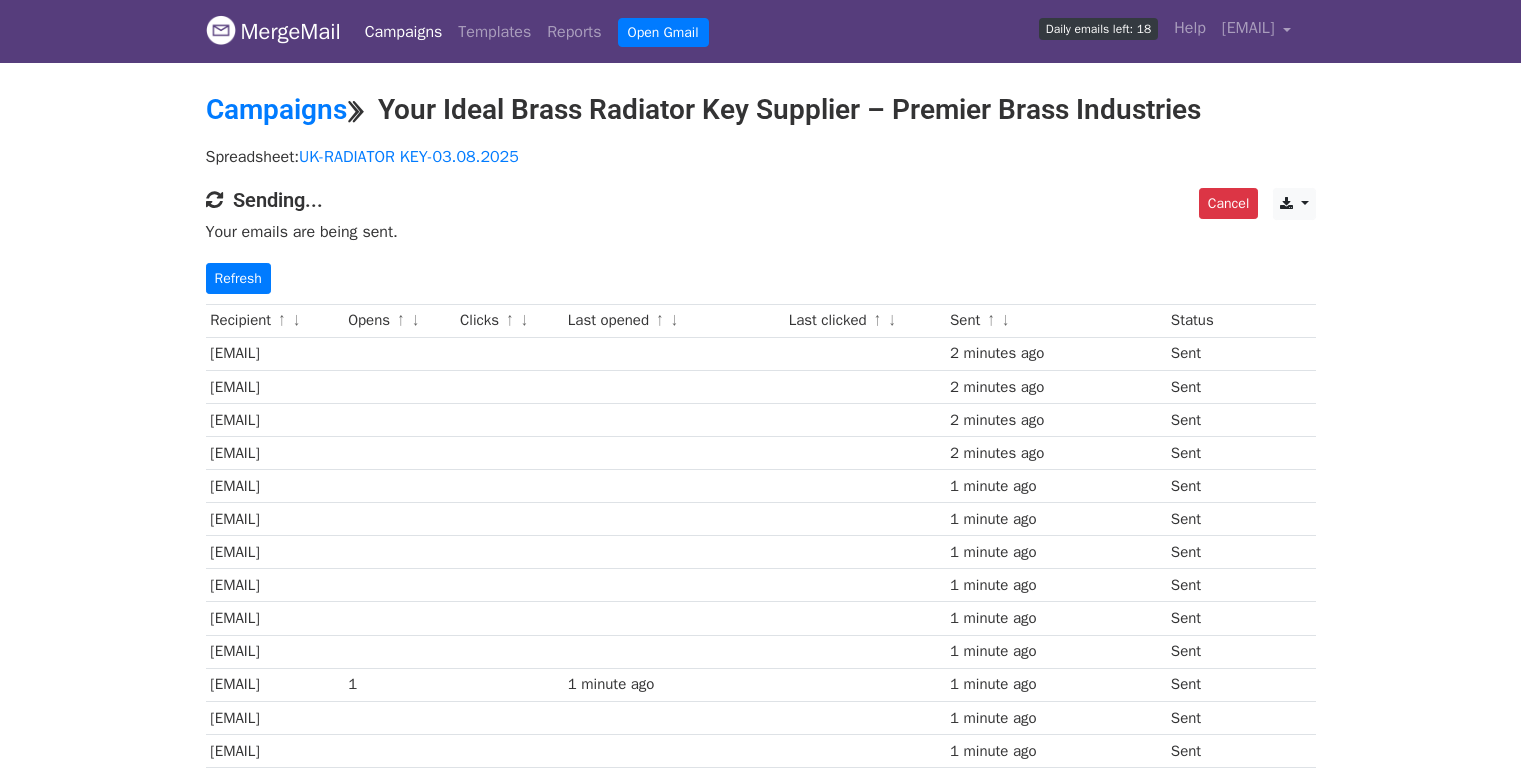 scroll, scrollTop: 0, scrollLeft: 0, axis: both 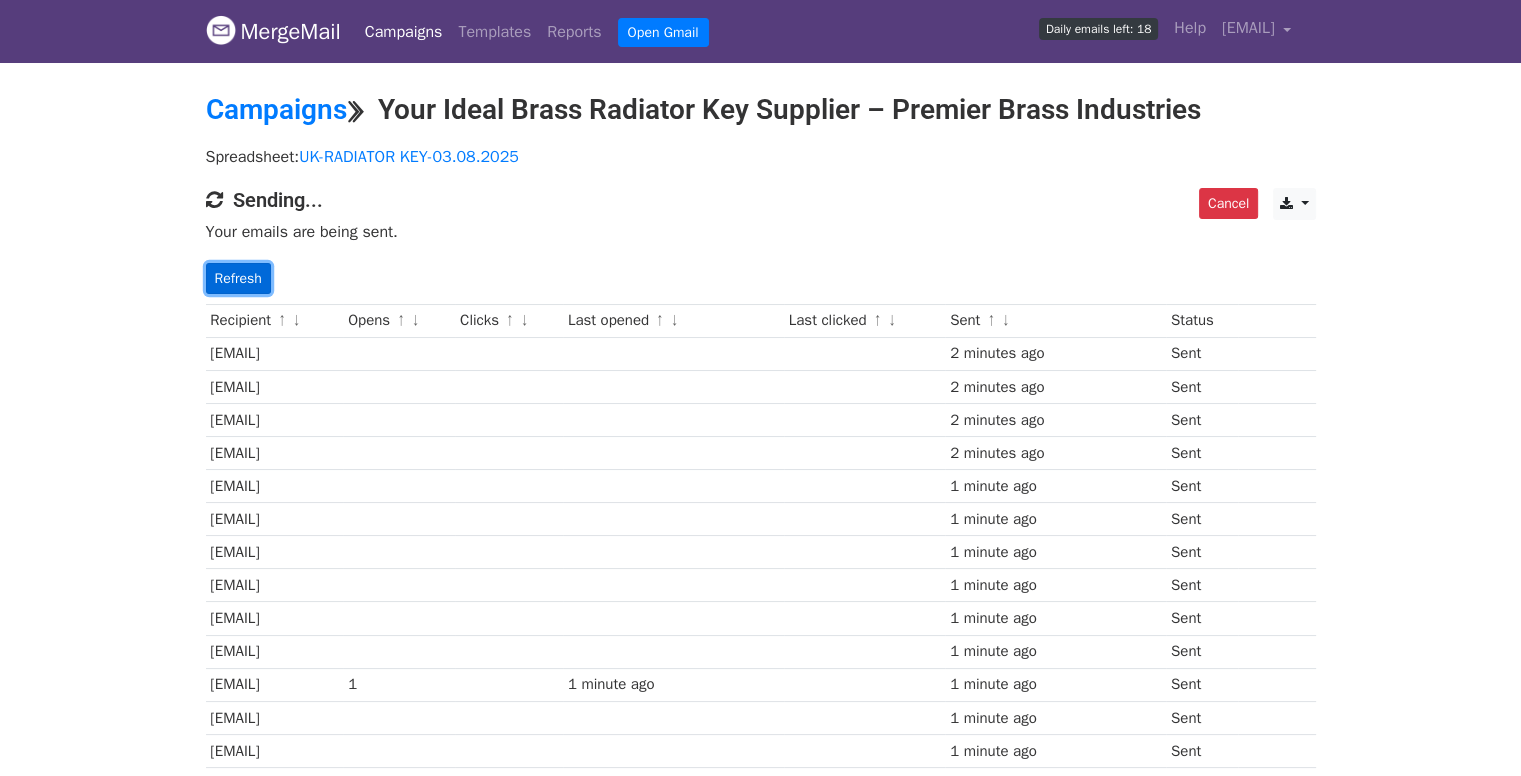 click on "Refresh" at bounding box center (238, 278) 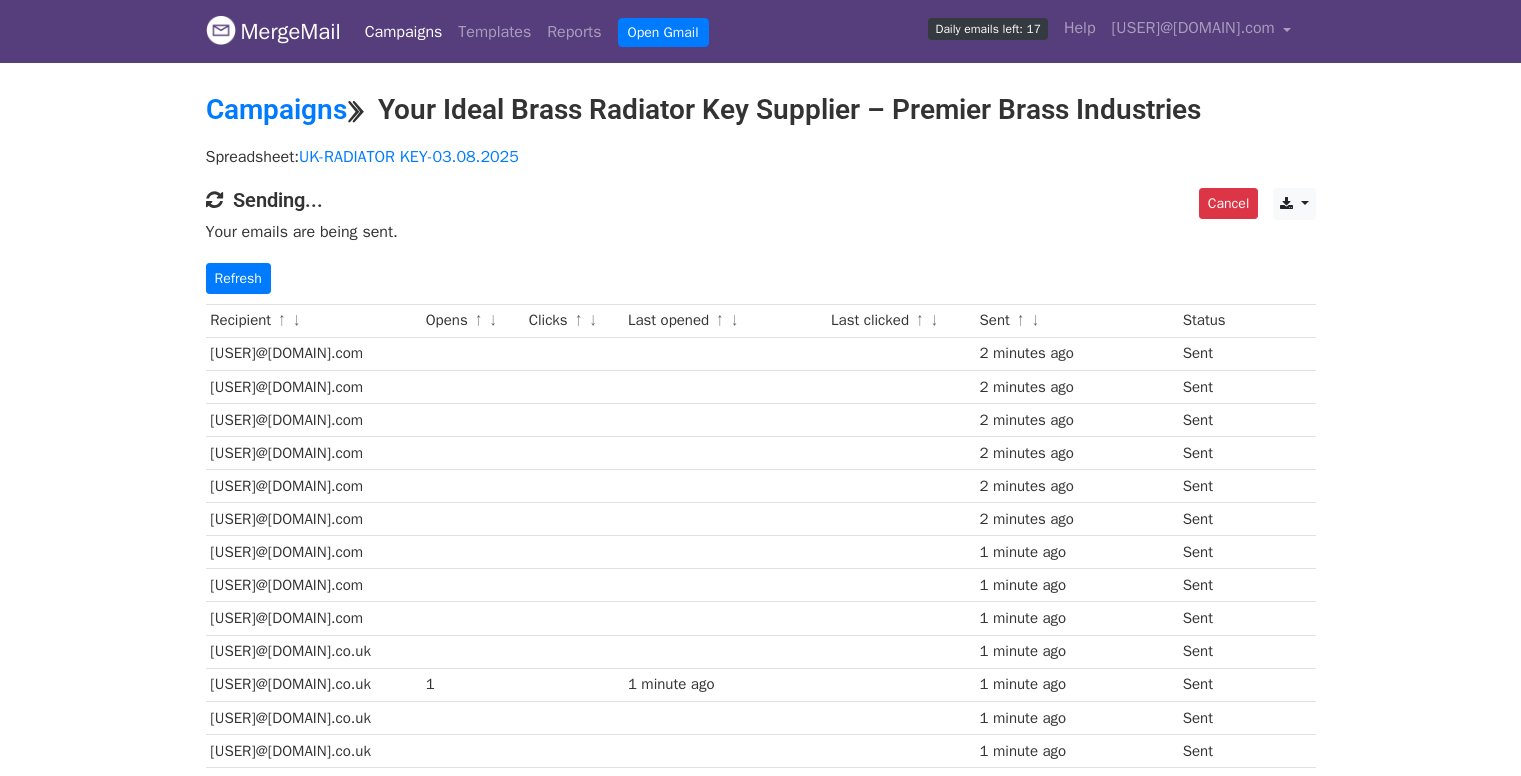 scroll, scrollTop: 491, scrollLeft: 0, axis: vertical 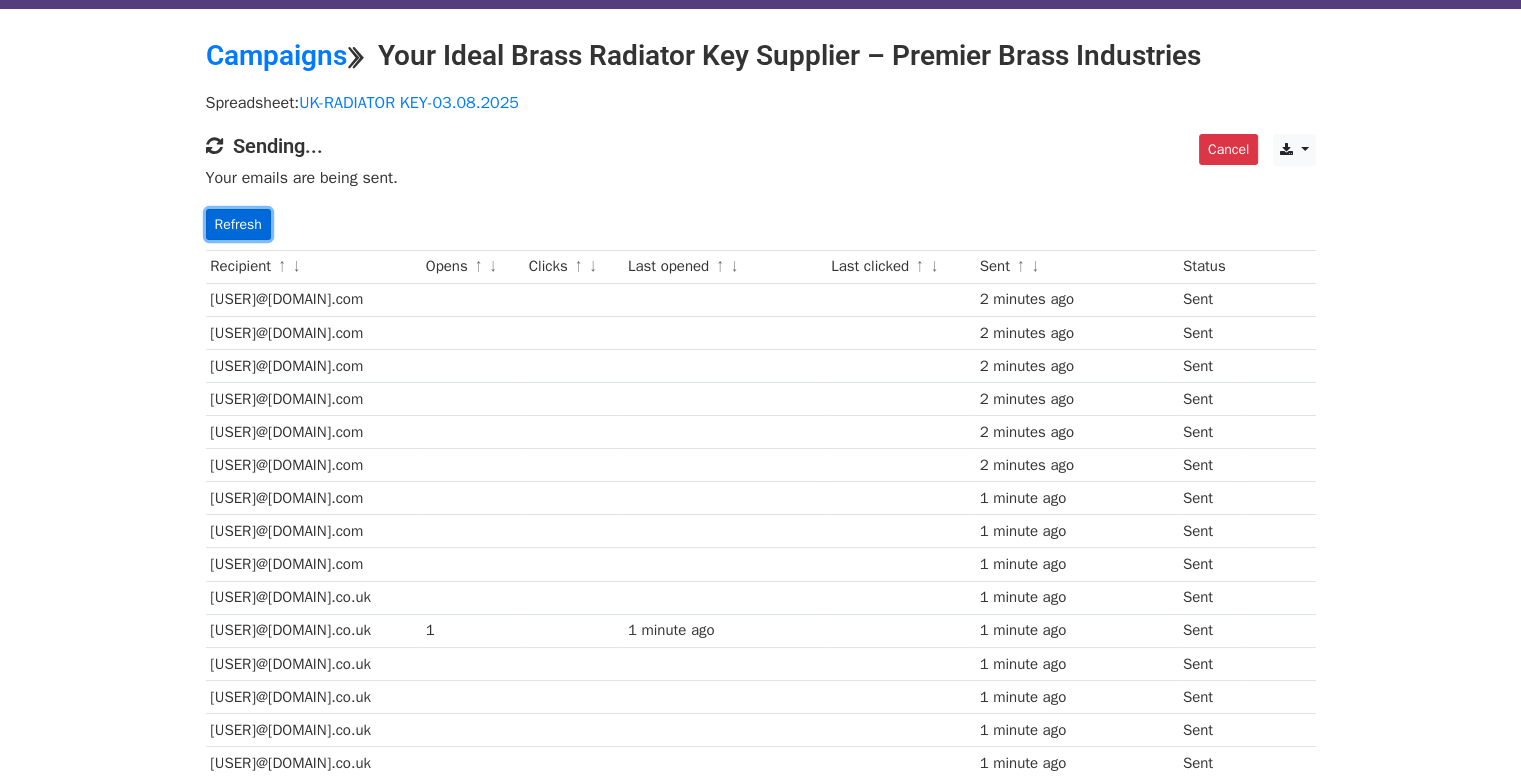 click on "Refresh" at bounding box center [238, 224] 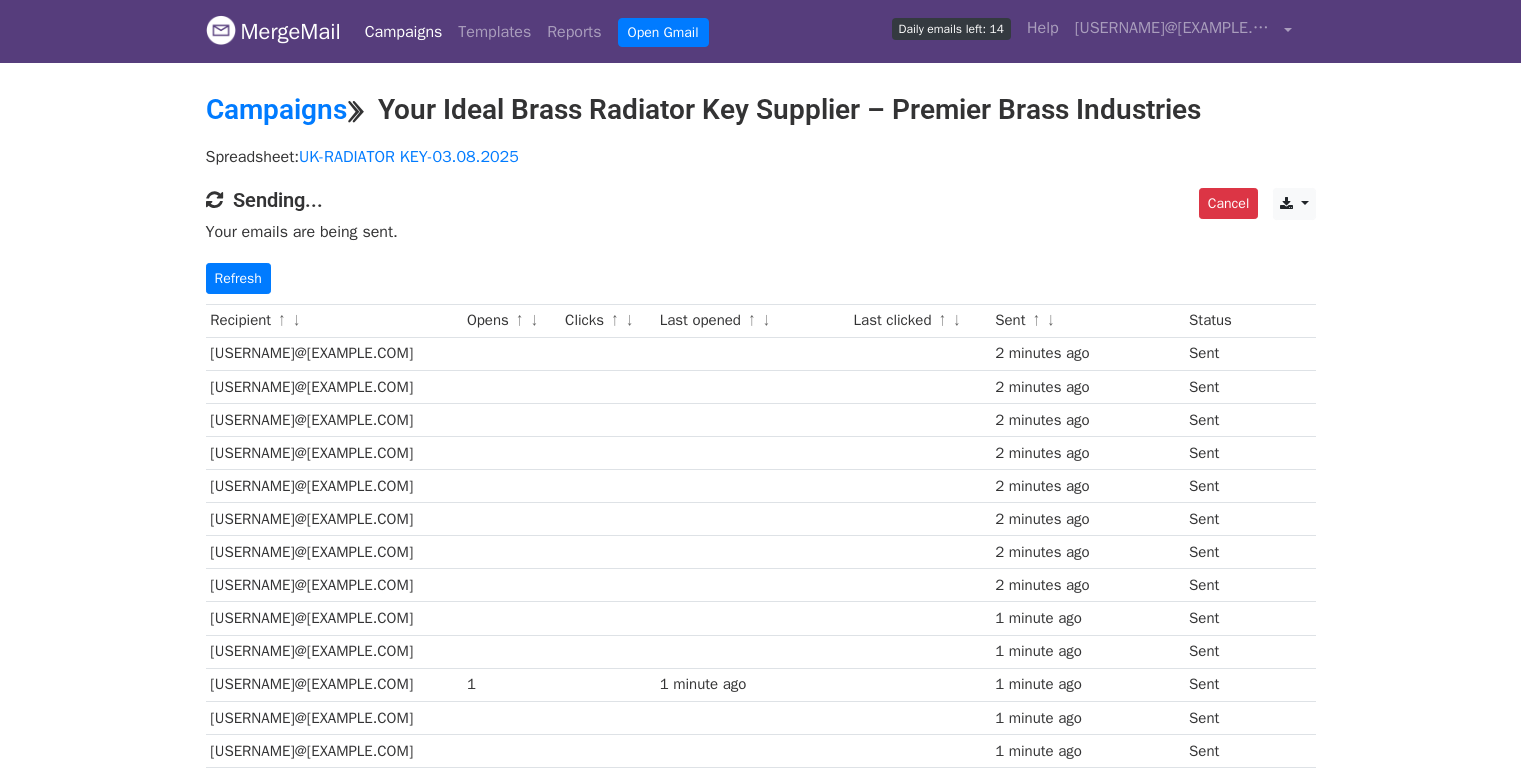 scroll, scrollTop: 0, scrollLeft: 0, axis: both 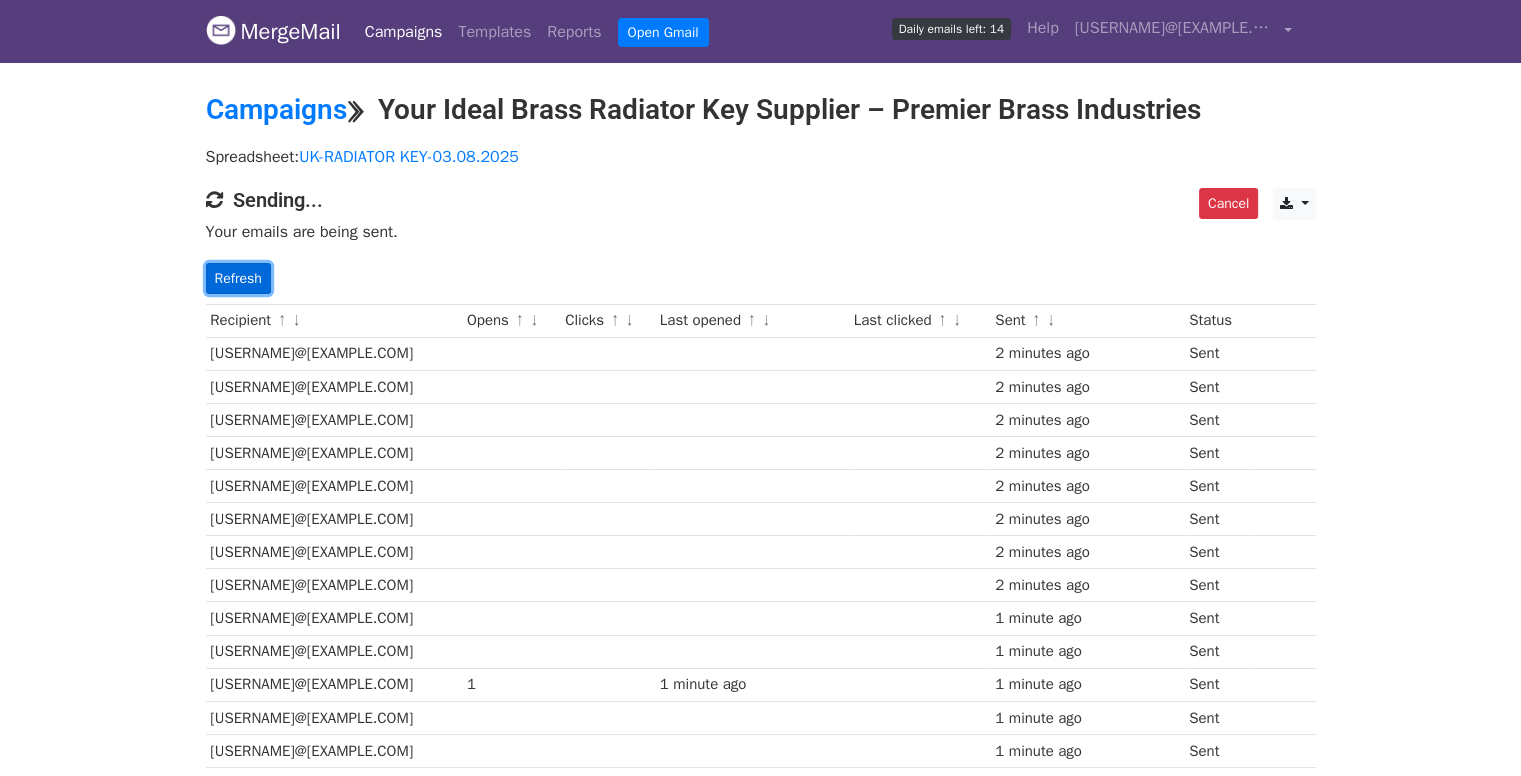 click on "Refresh" at bounding box center (238, 278) 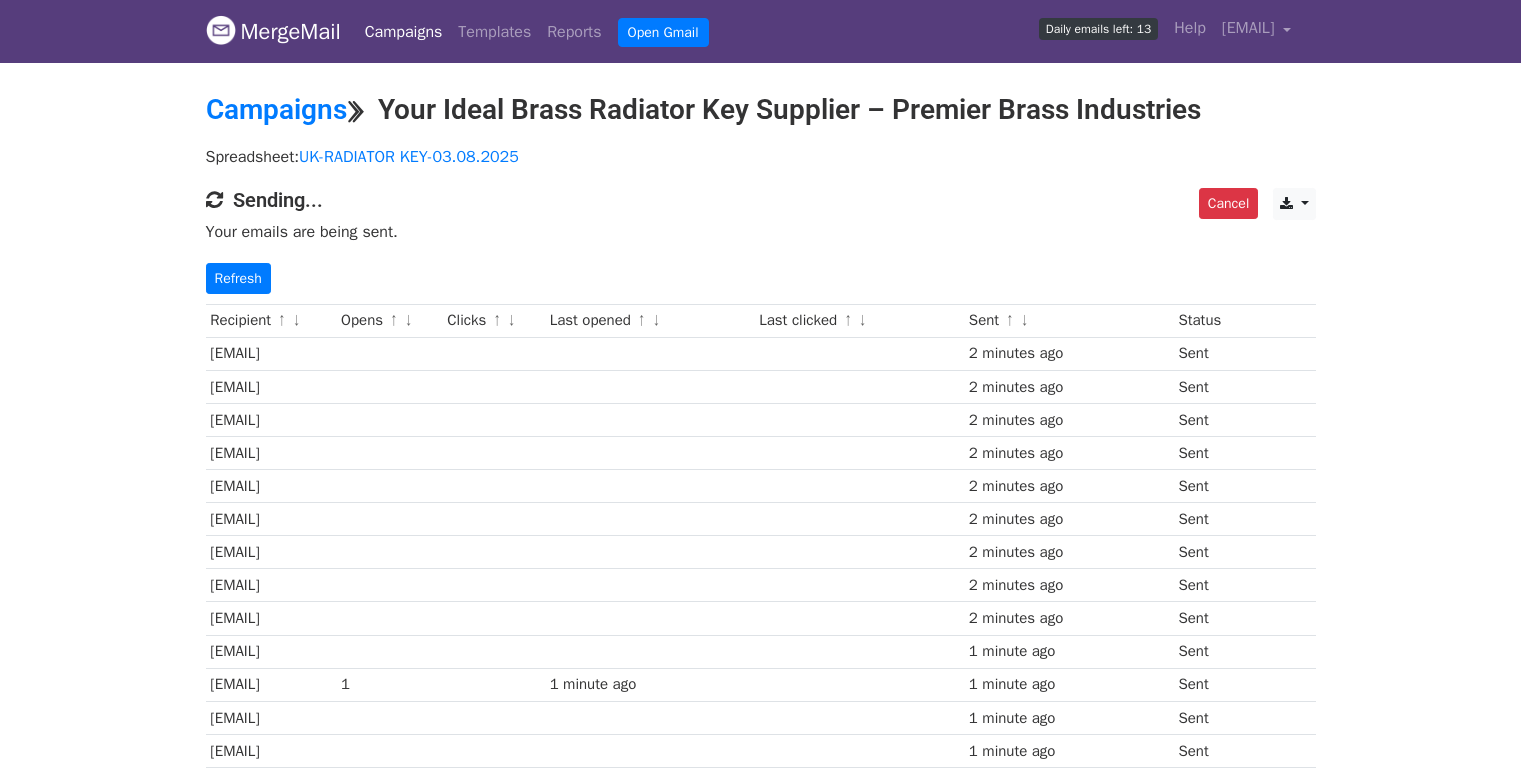 scroll, scrollTop: 0, scrollLeft: 0, axis: both 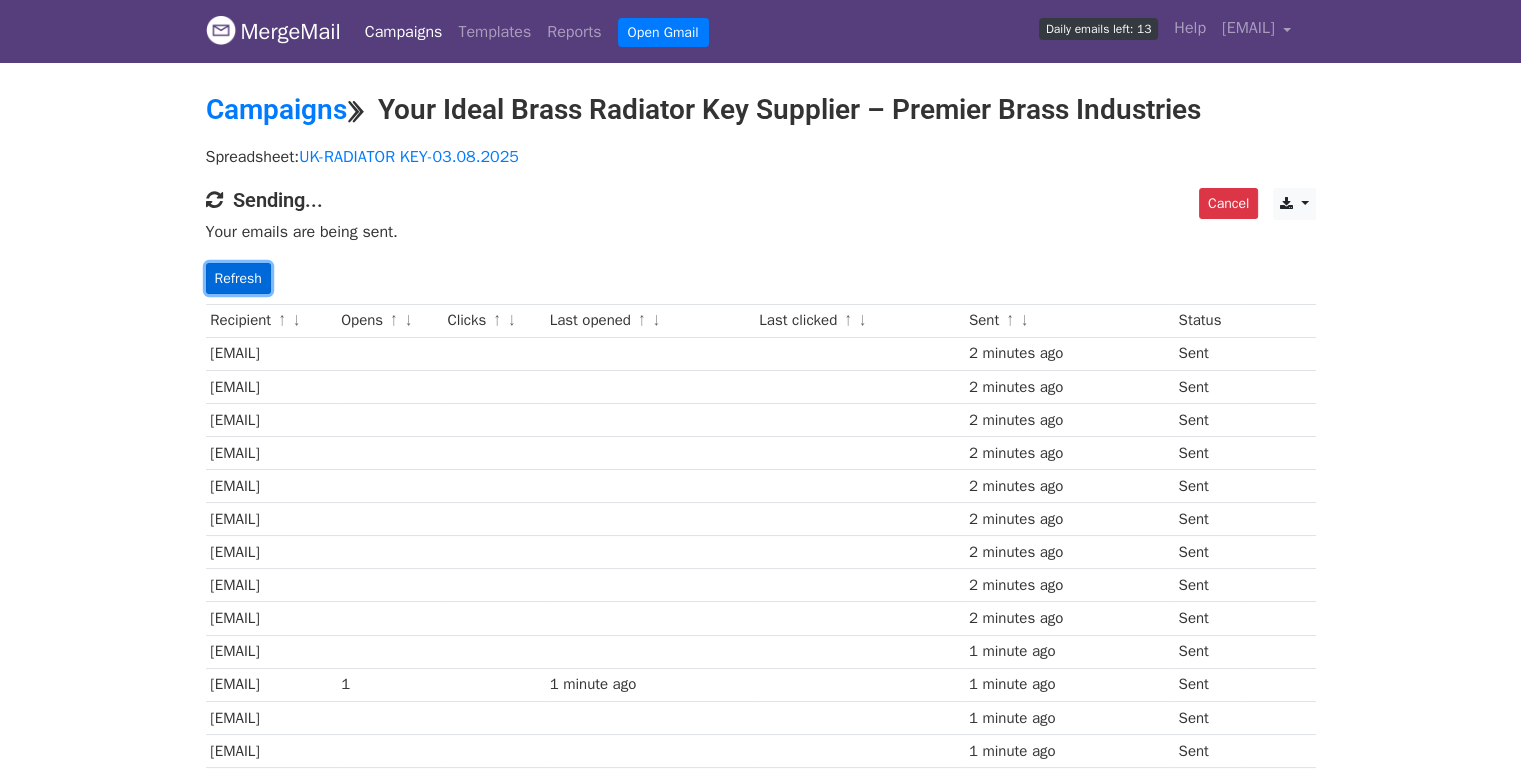 click on "Refresh" at bounding box center (238, 278) 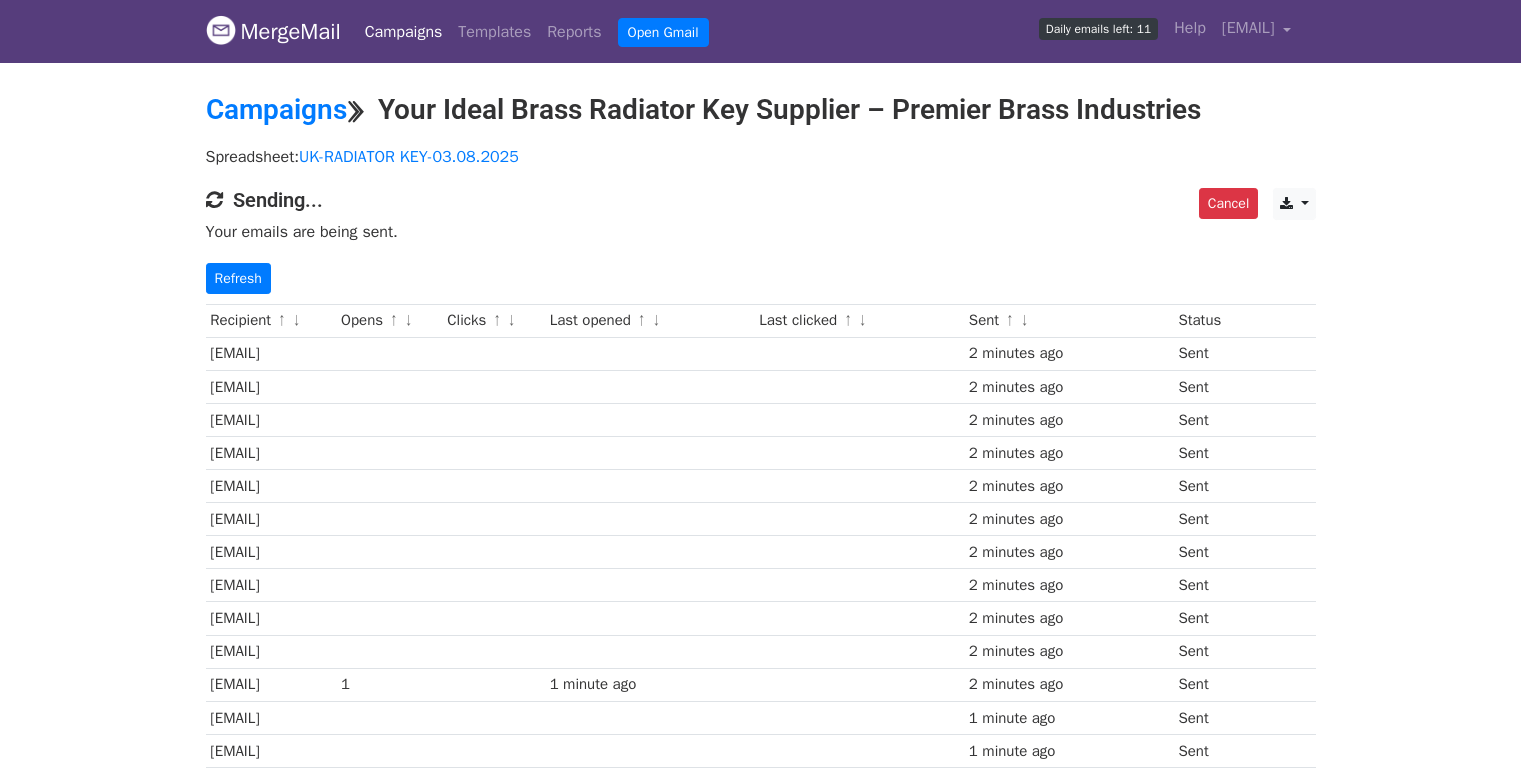 scroll, scrollTop: 0, scrollLeft: 0, axis: both 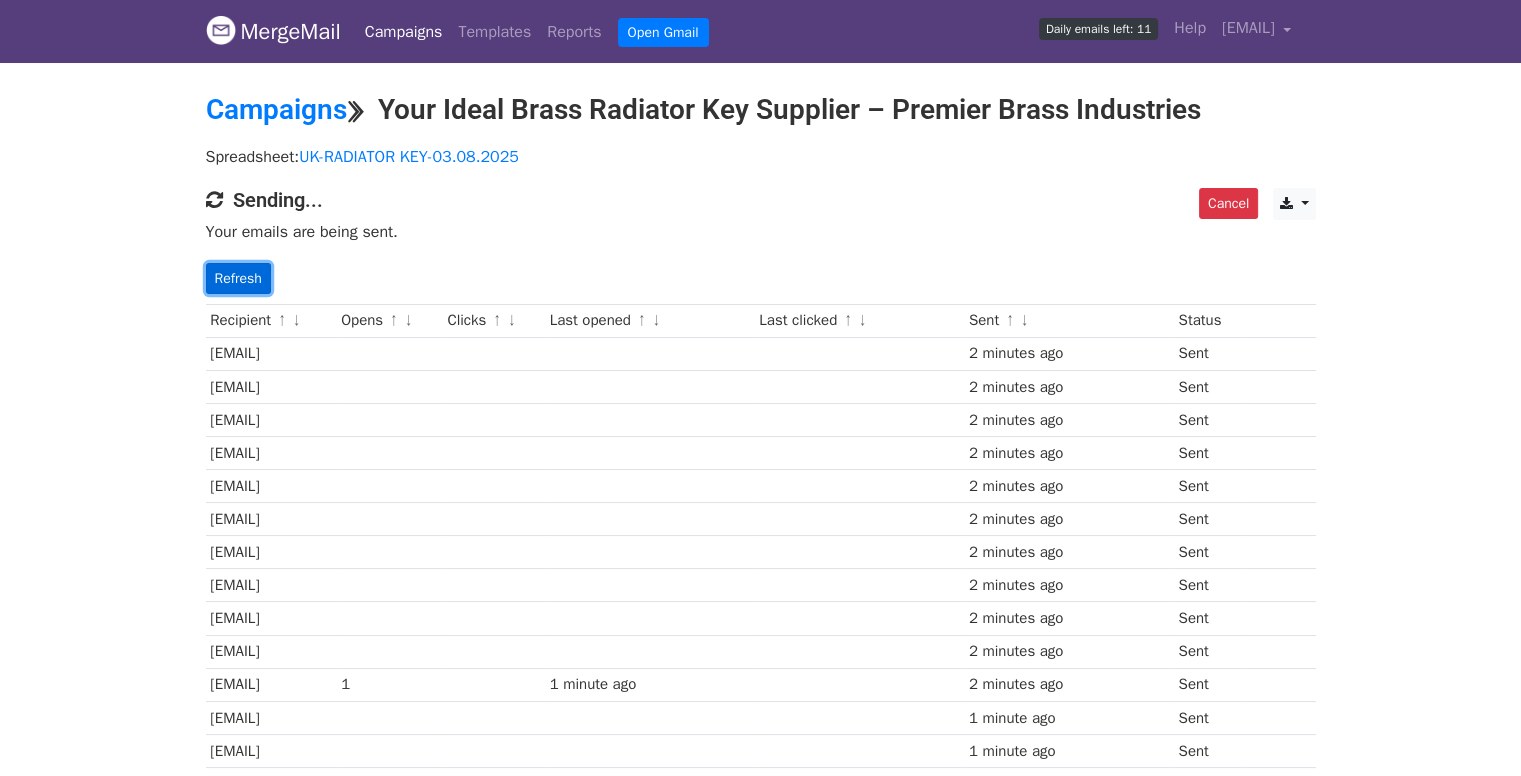 click on "Refresh" at bounding box center (238, 278) 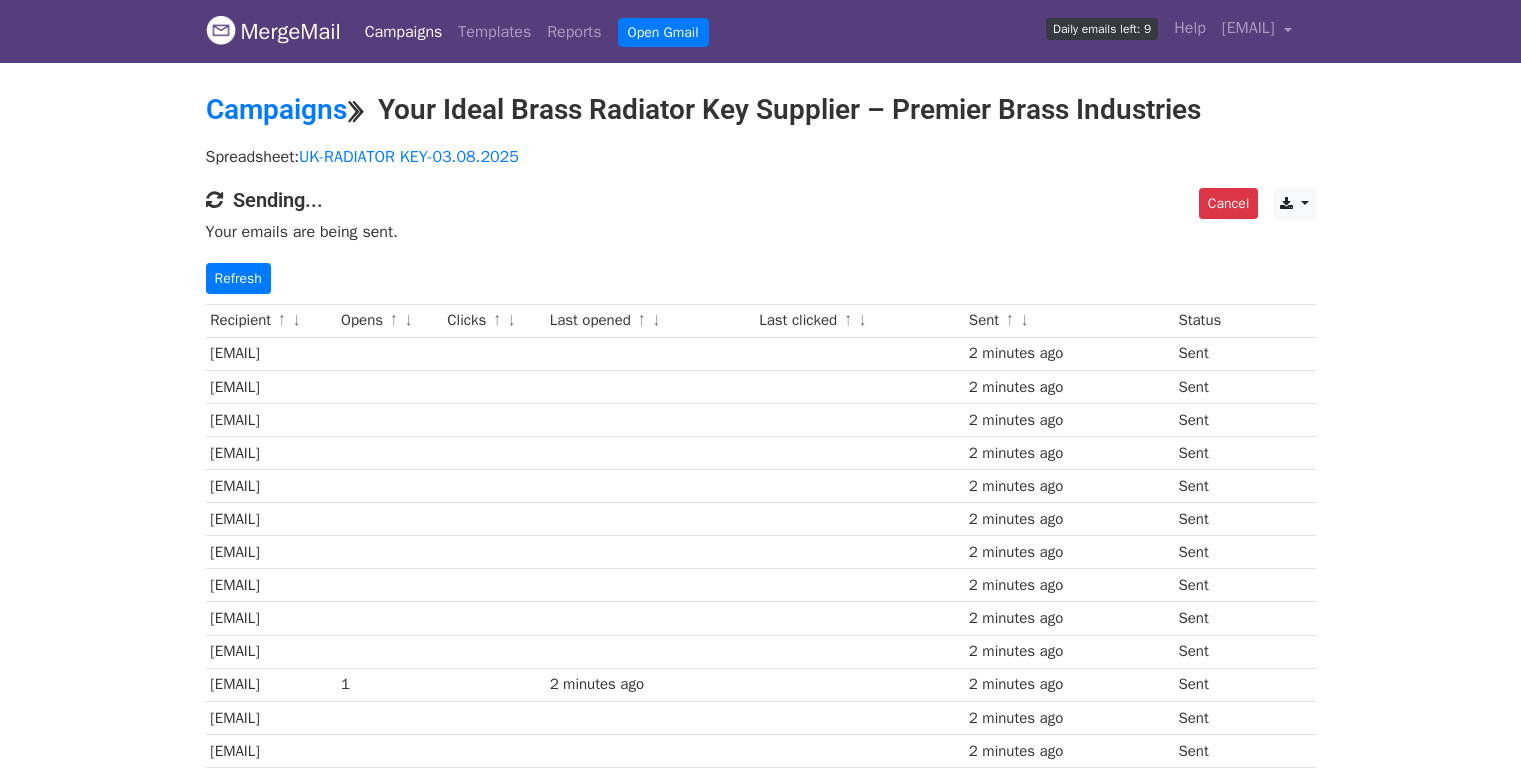 scroll, scrollTop: 0, scrollLeft: 0, axis: both 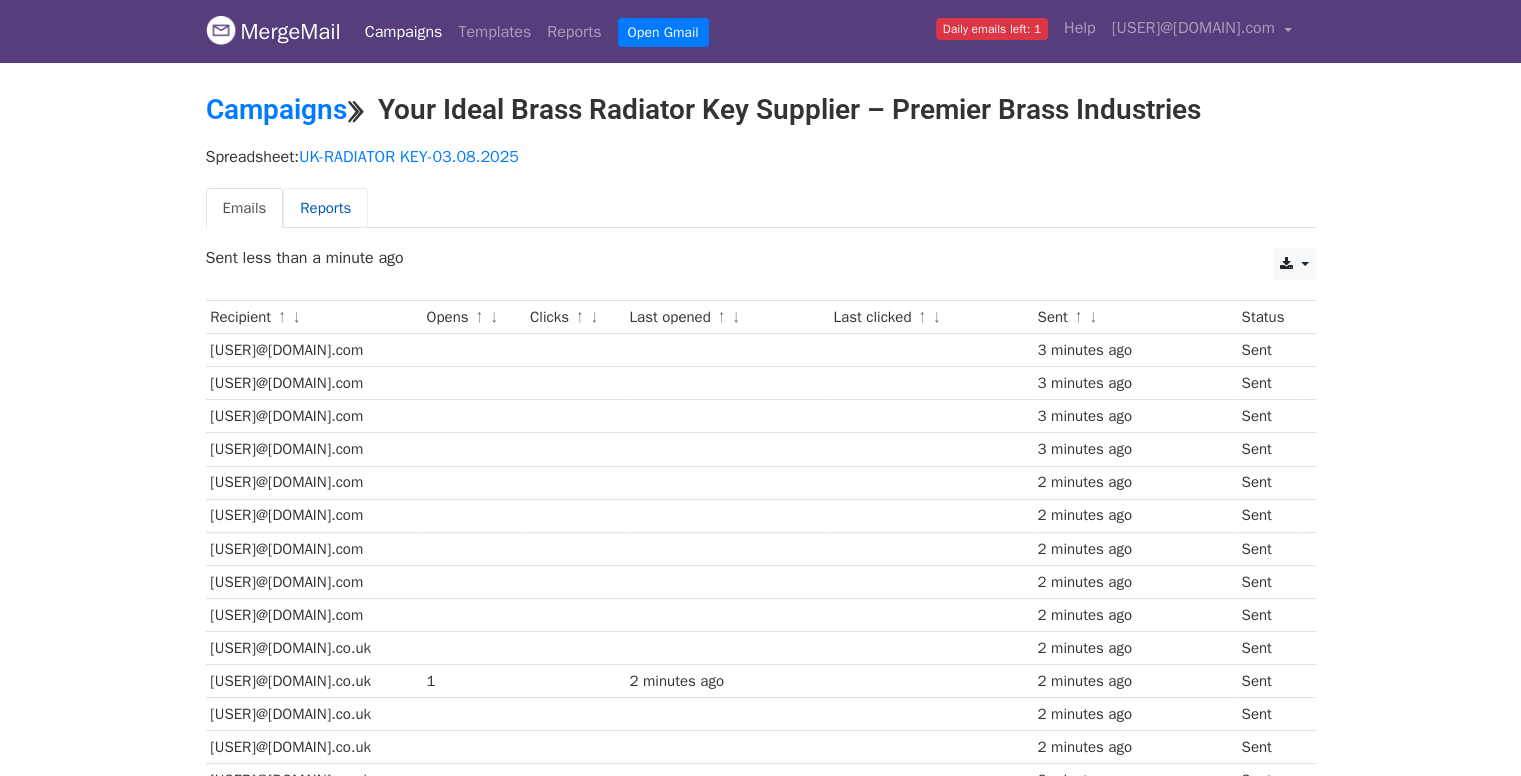 click on "Reports" at bounding box center (325, 208) 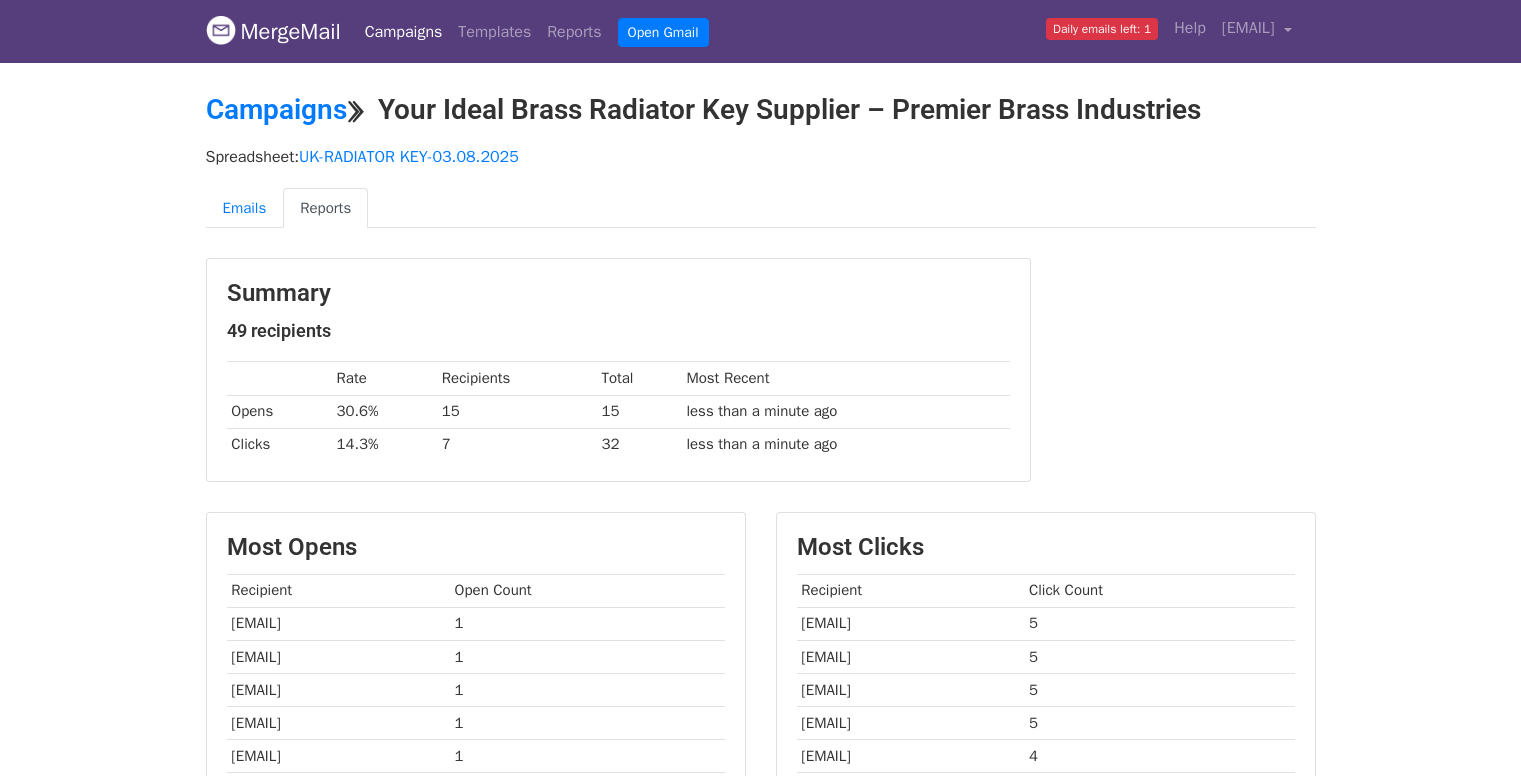scroll, scrollTop: 0, scrollLeft: 0, axis: both 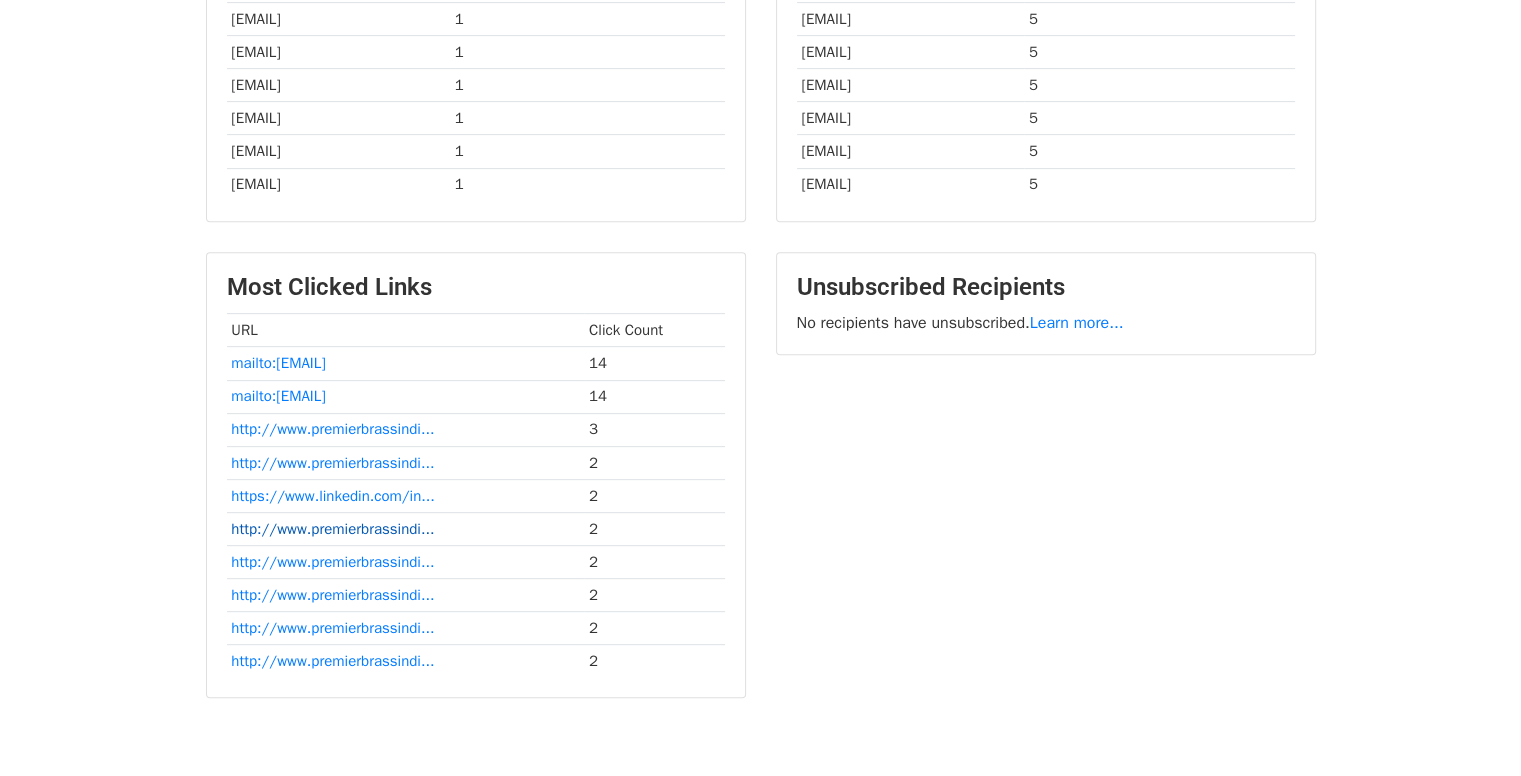 click on "http://www.premierbrassindi..." at bounding box center (332, 529) 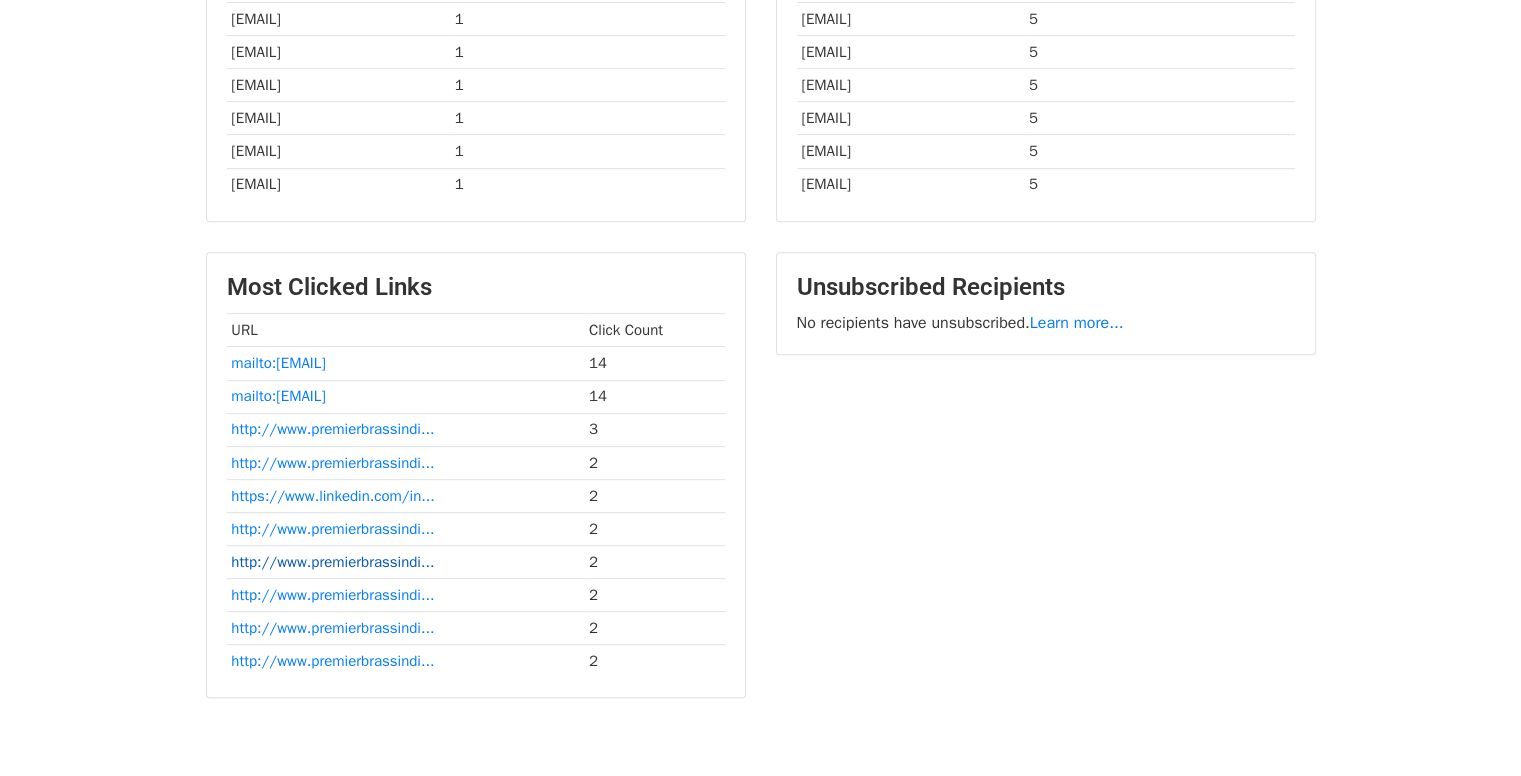 click on "http://www.premierbrassindi..." at bounding box center (332, 562) 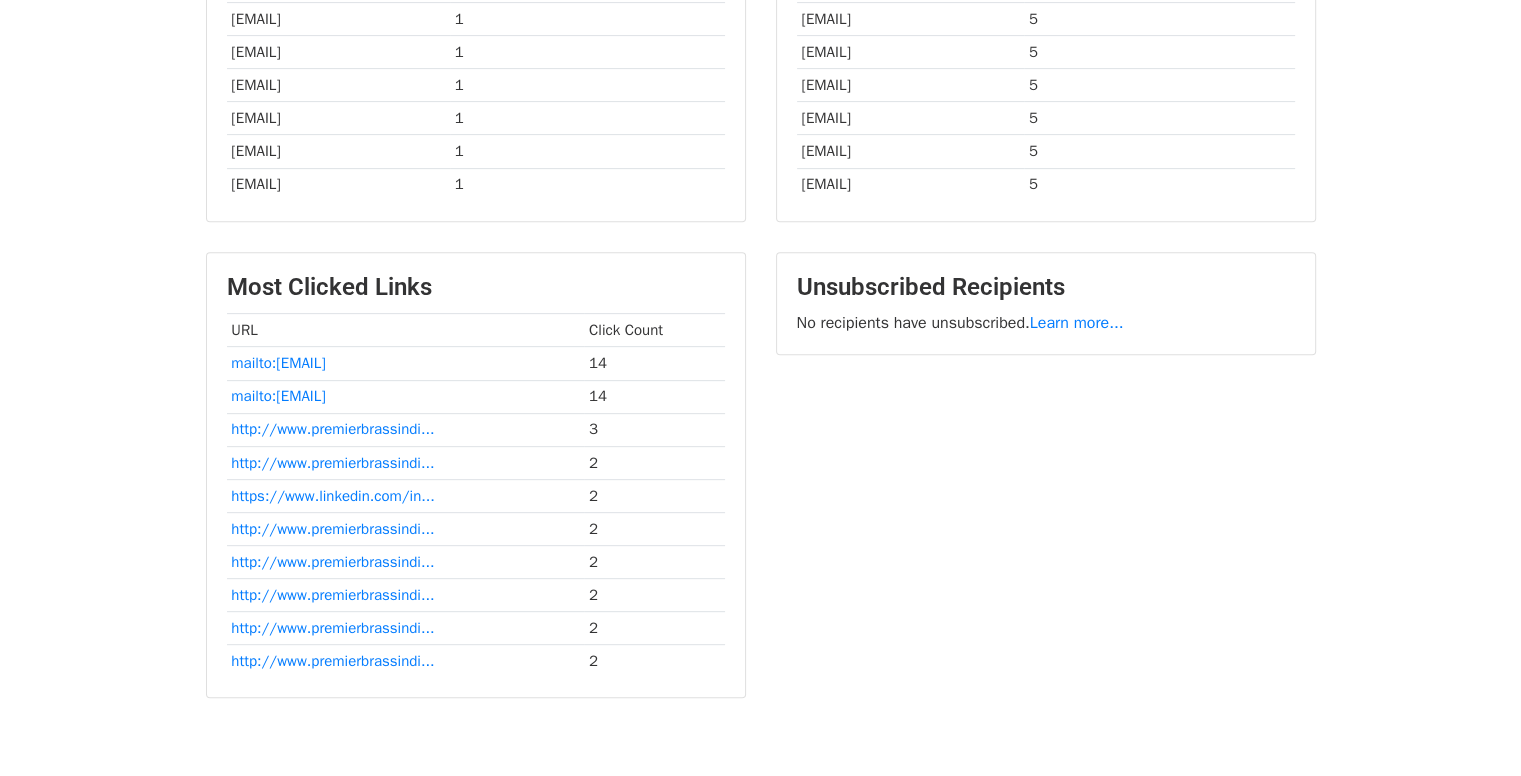 scroll, scrollTop: 0, scrollLeft: 0, axis: both 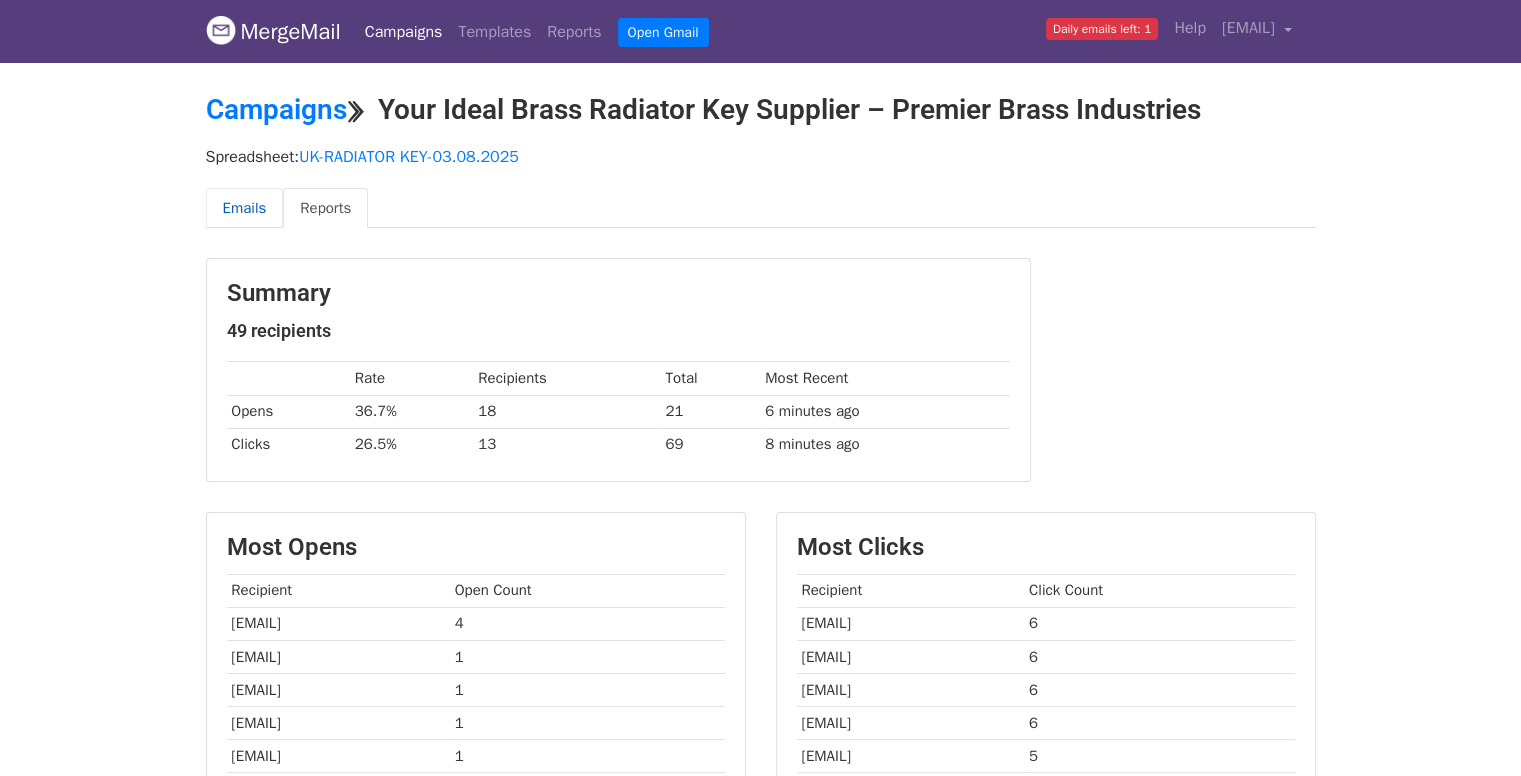 click on "Emails" at bounding box center [245, 208] 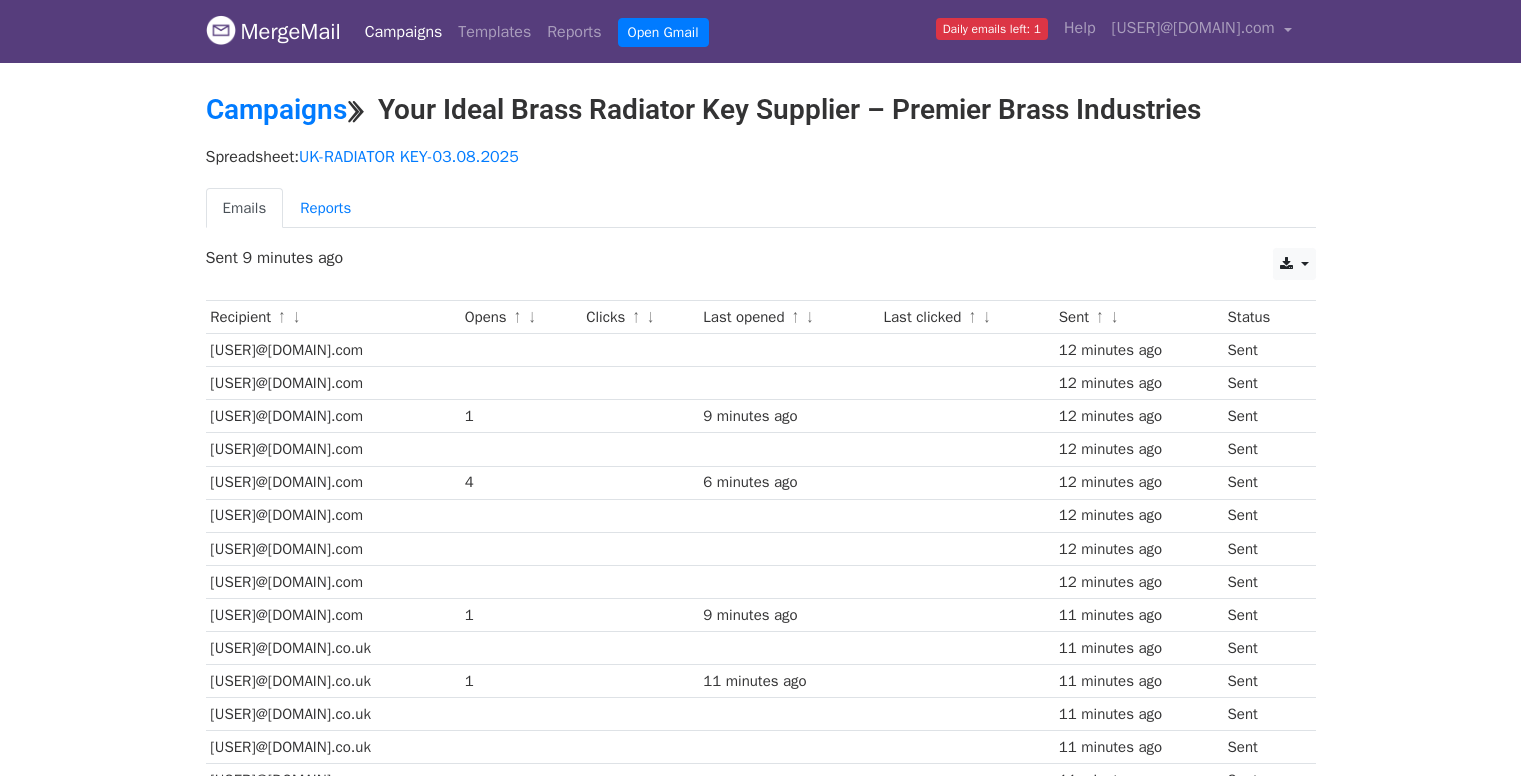 scroll, scrollTop: 312, scrollLeft: 0, axis: vertical 